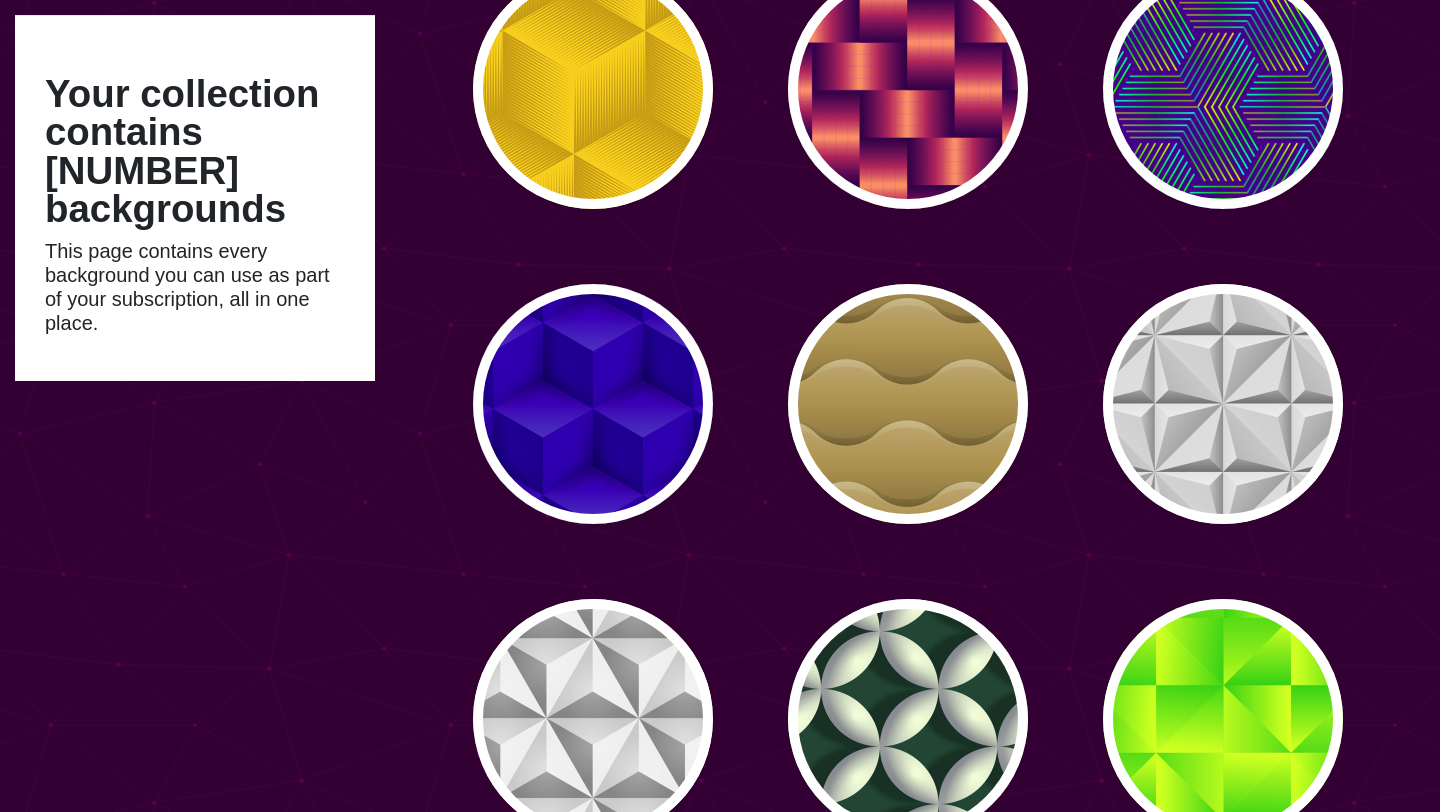 scroll, scrollTop: 0, scrollLeft: 0, axis: both 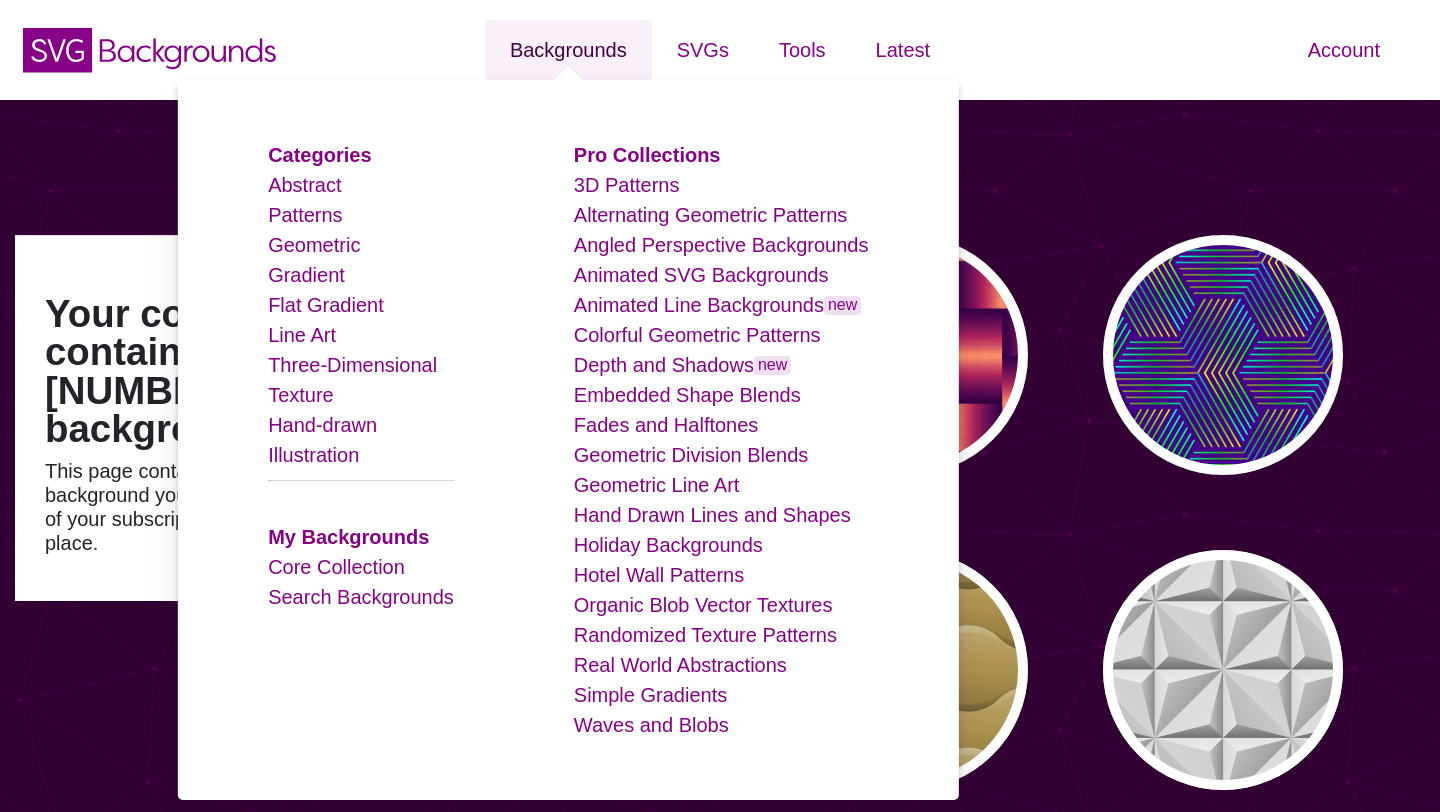 click on "Backgrounds" at bounding box center (568, 50) 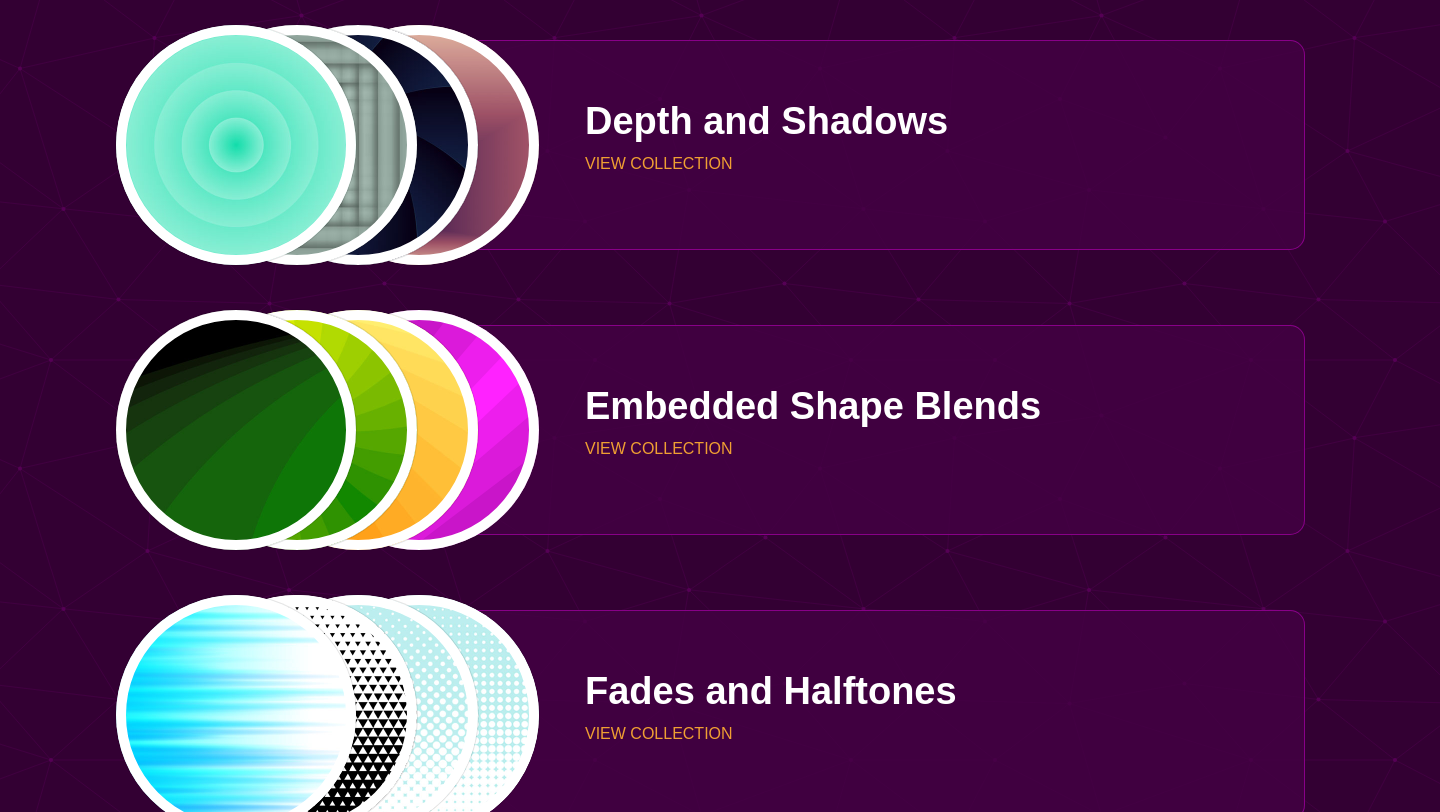 scroll, scrollTop: 0, scrollLeft: 0, axis: both 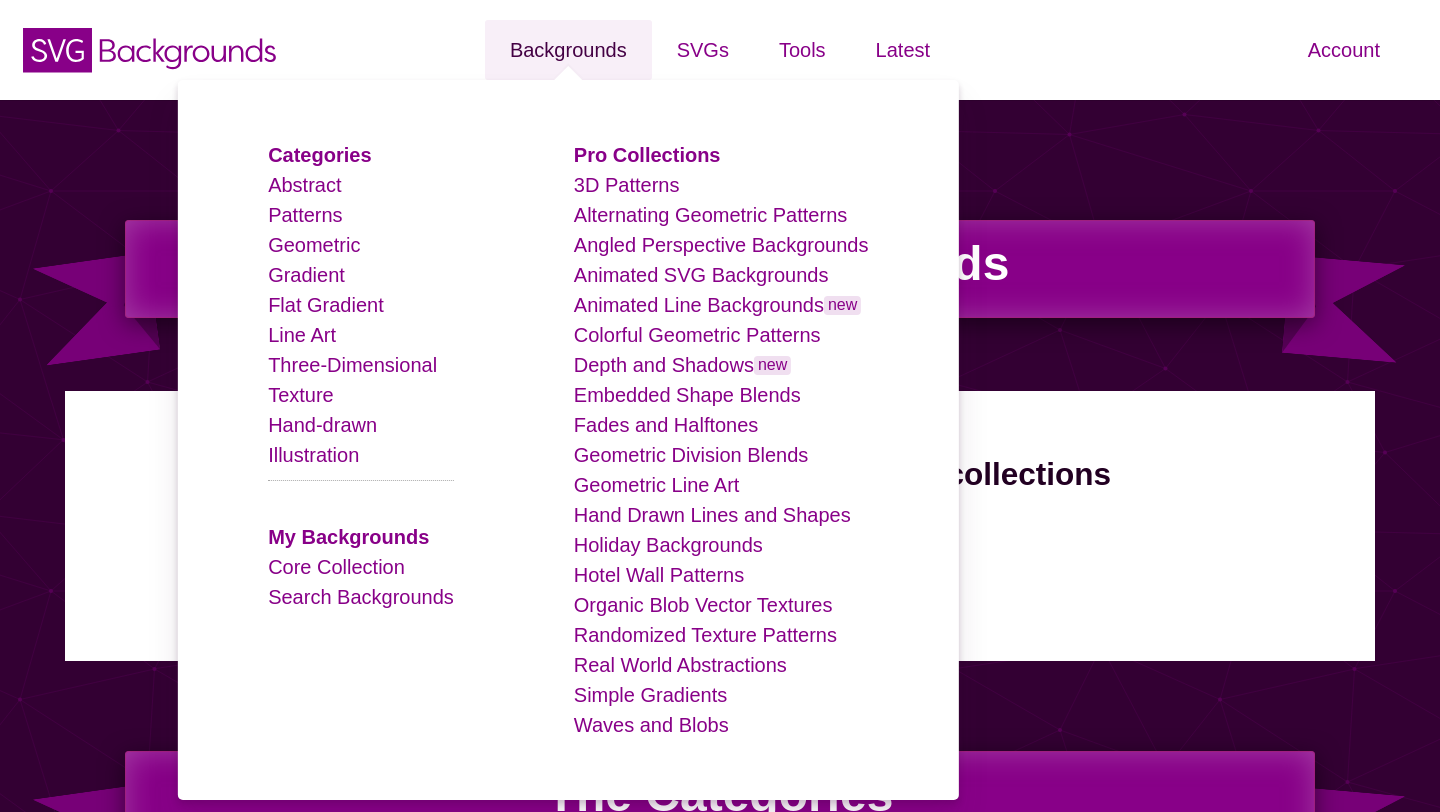 click on "Backgrounds" at bounding box center [568, 50] 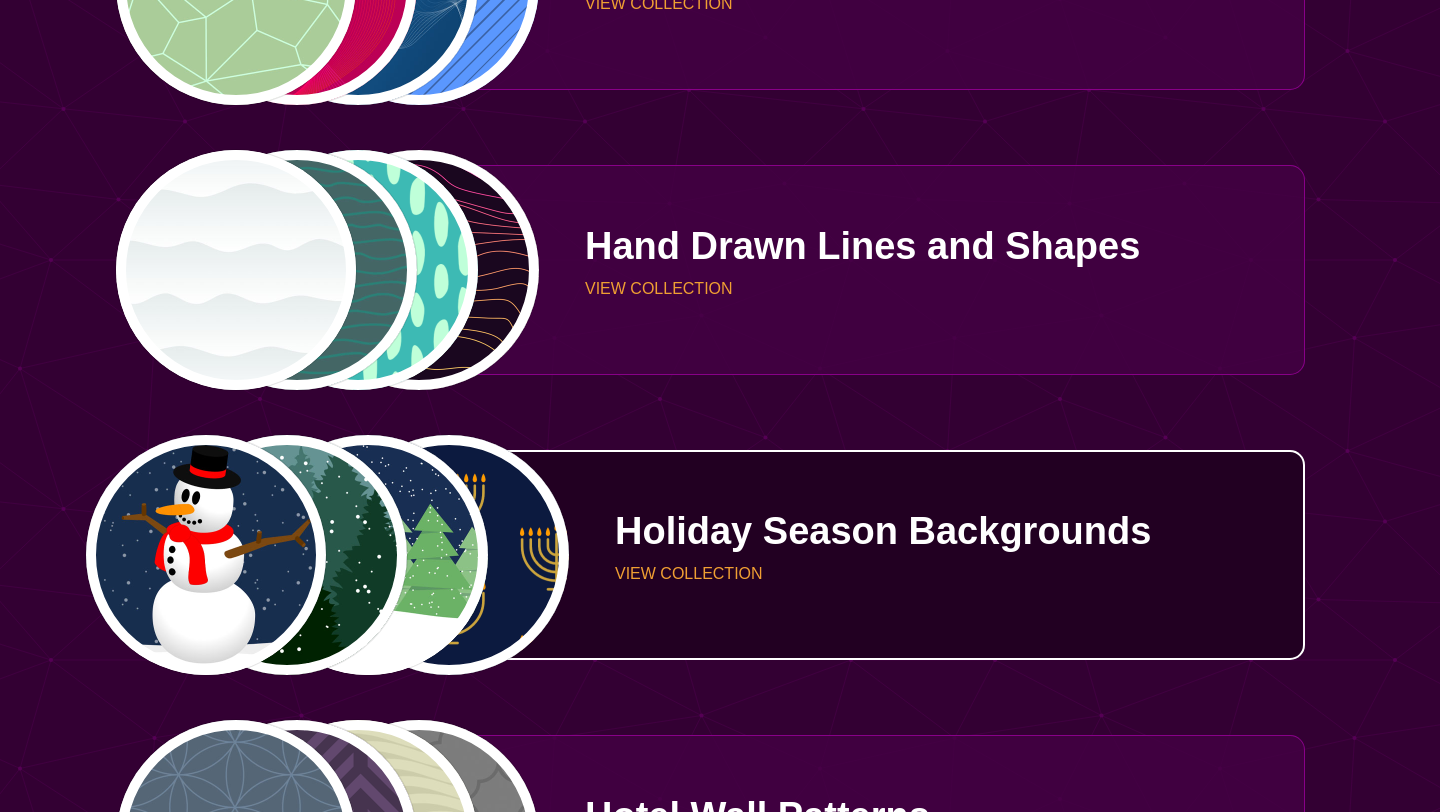 scroll, scrollTop: 4325, scrollLeft: 0, axis: vertical 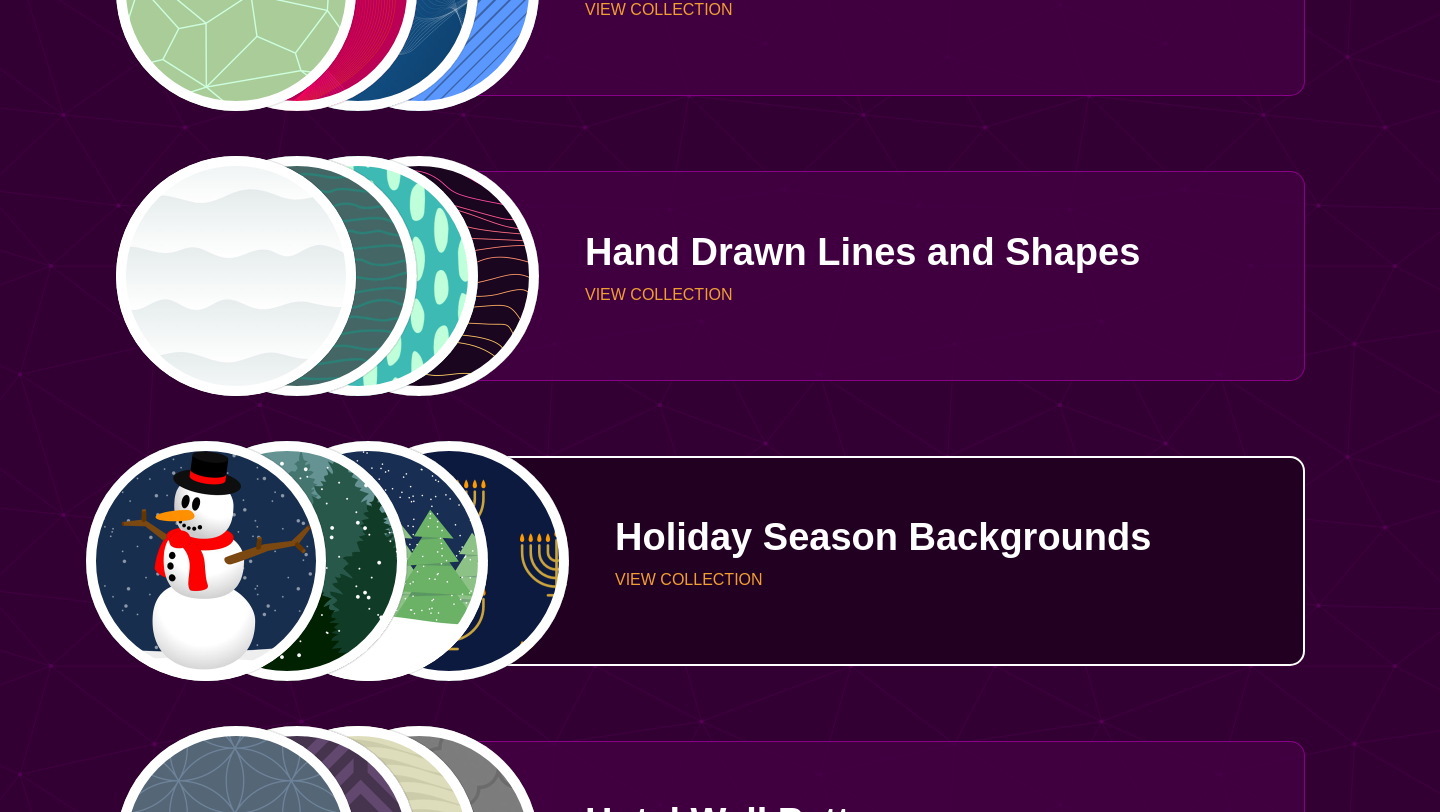click on "Holiday Season Backgrounds" at bounding box center (952, 537) 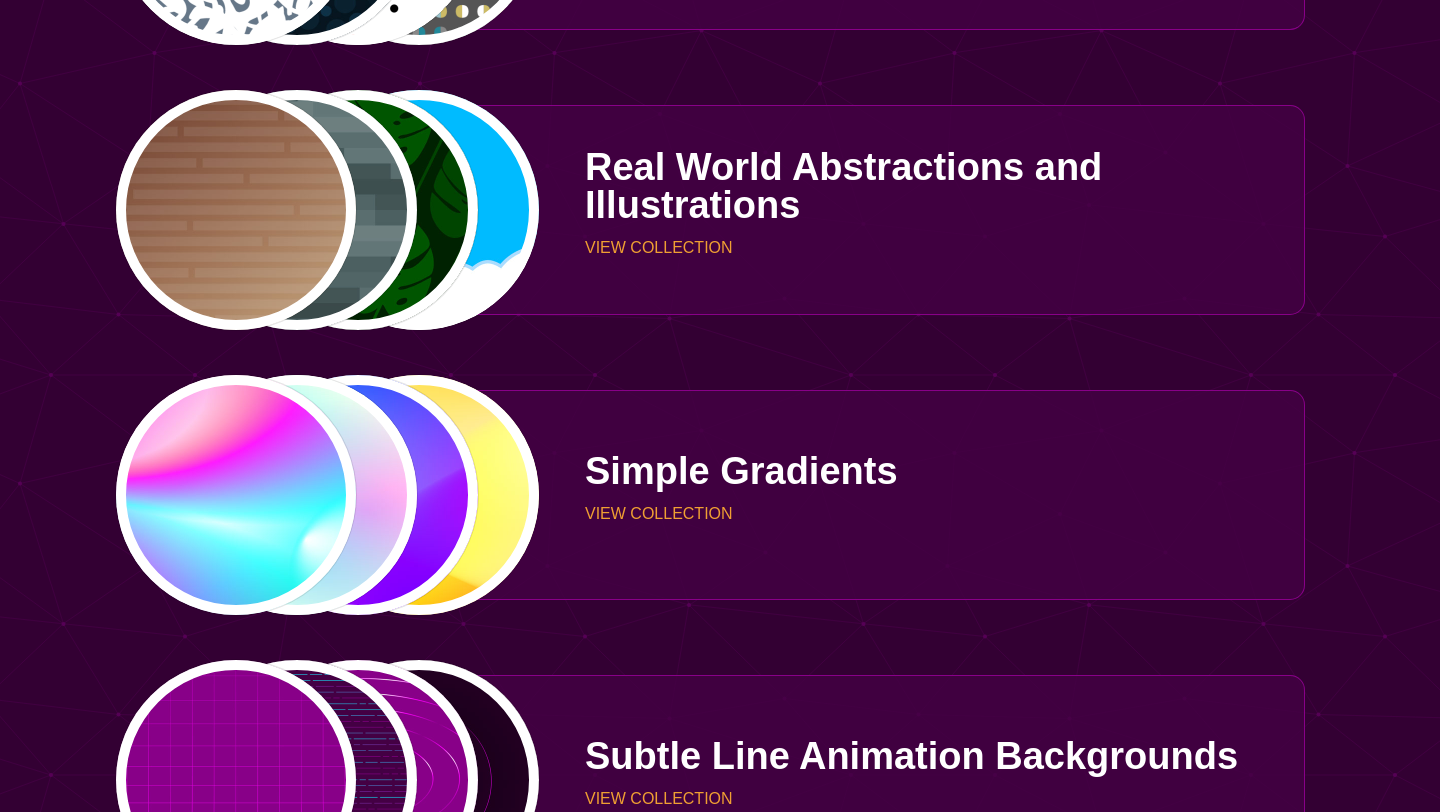 scroll, scrollTop: 5818, scrollLeft: 0, axis: vertical 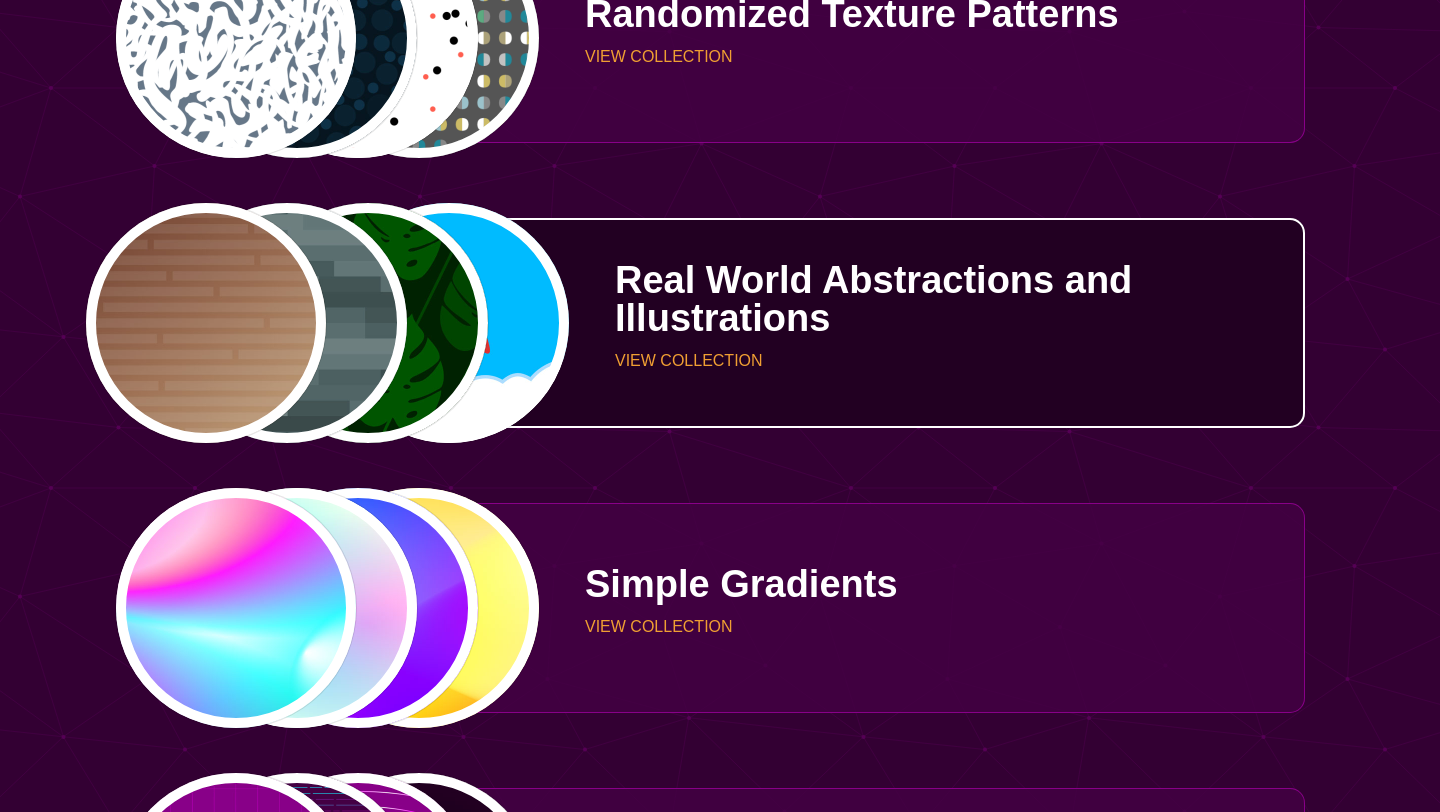 click on "Real World Abstractions and Illustrations VIEW COLLECTION" at bounding box center (922, 323) 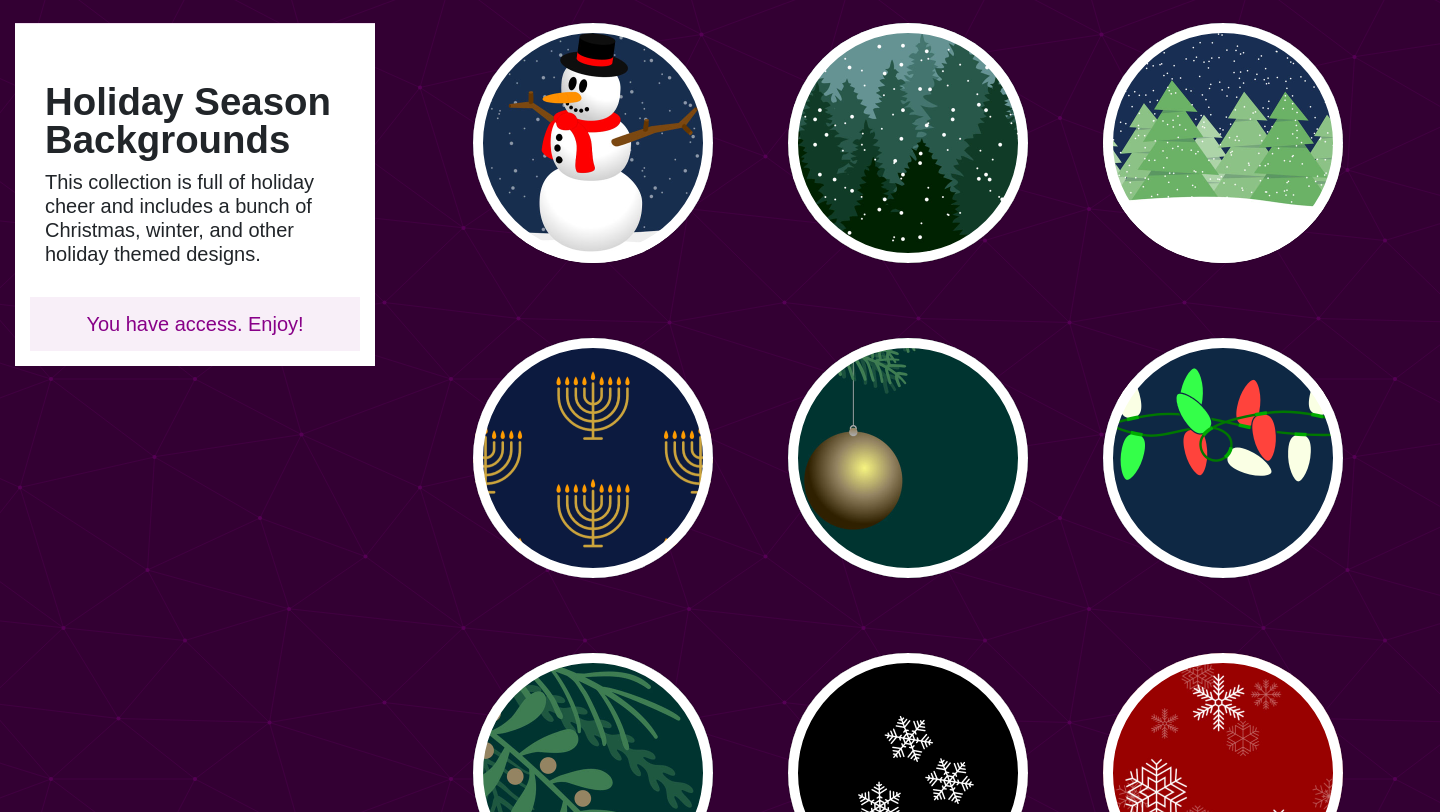 scroll, scrollTop: 139, scrollLeft: 0, axis: vertical 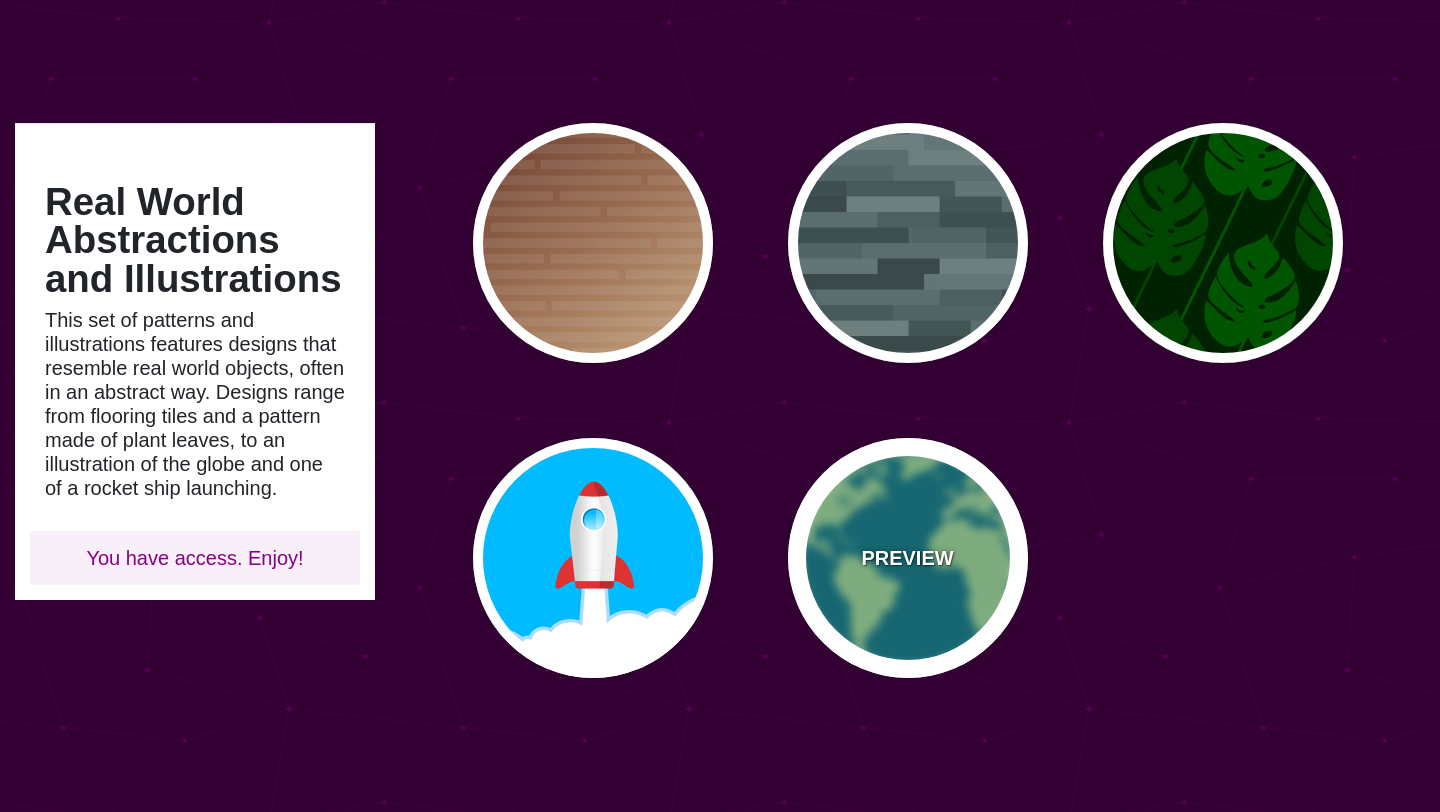 click on "PREVIEW" at bounding box center (908, 558) 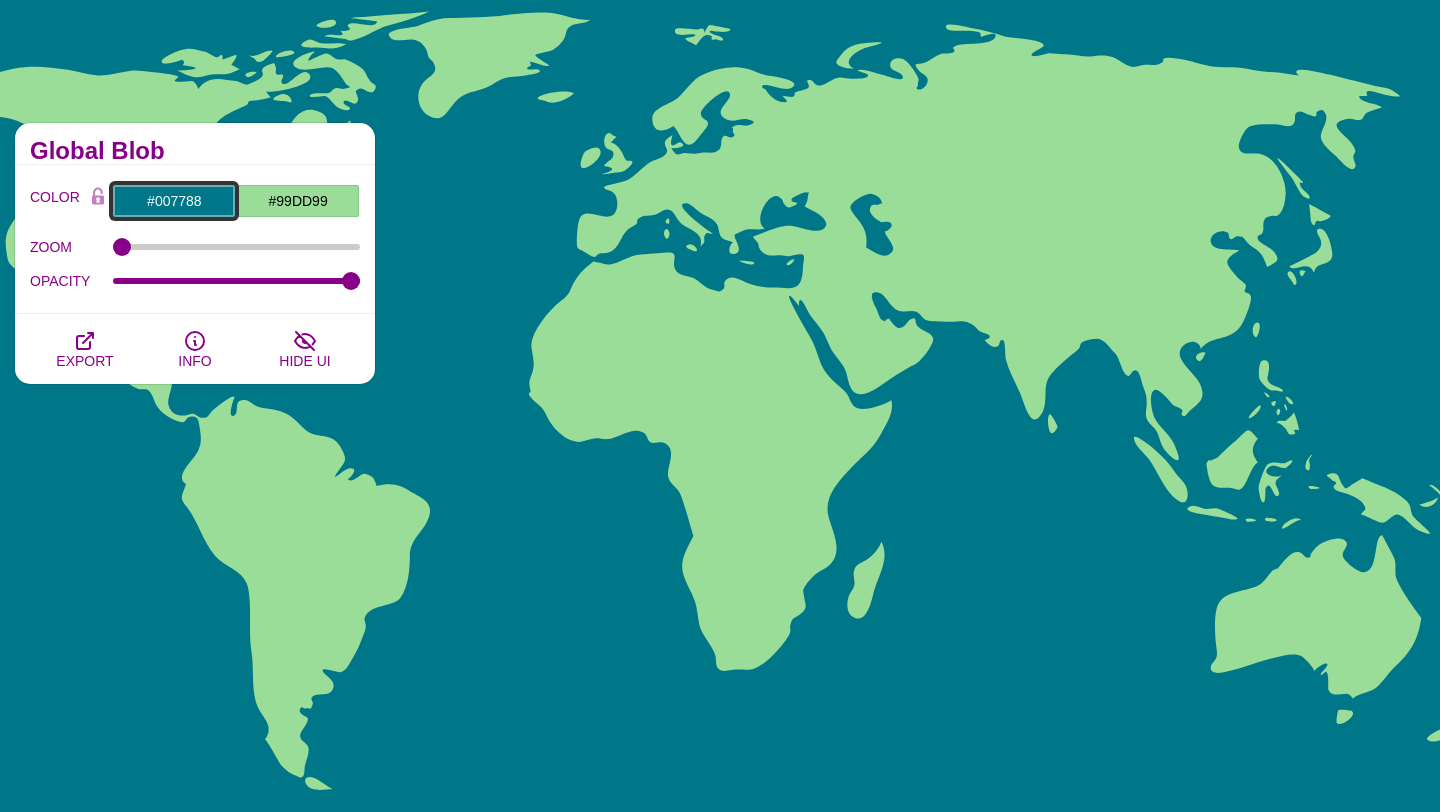 click on "#007788" at bounding box center [174, 201] 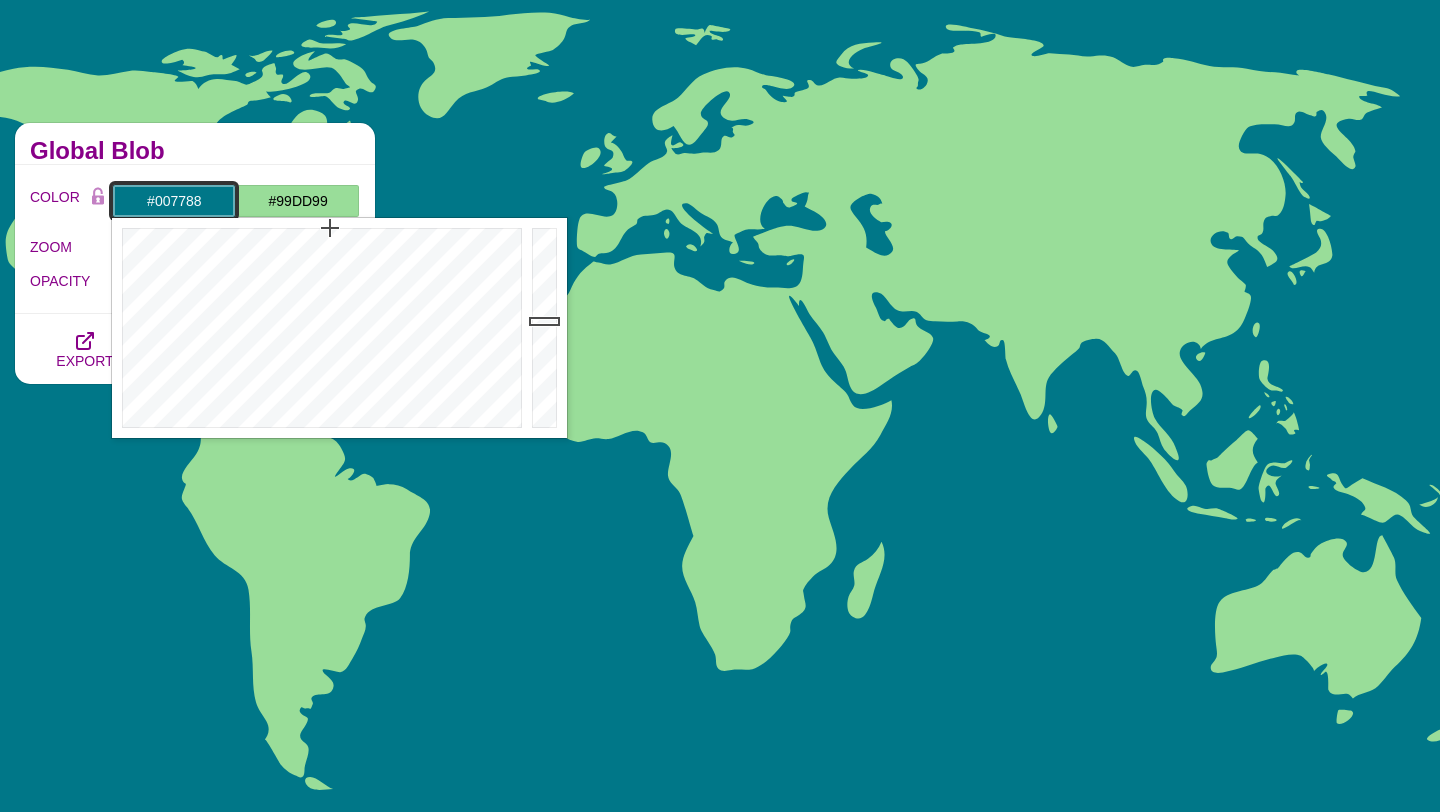 click on "#007788" at bounding box center [174, 201] 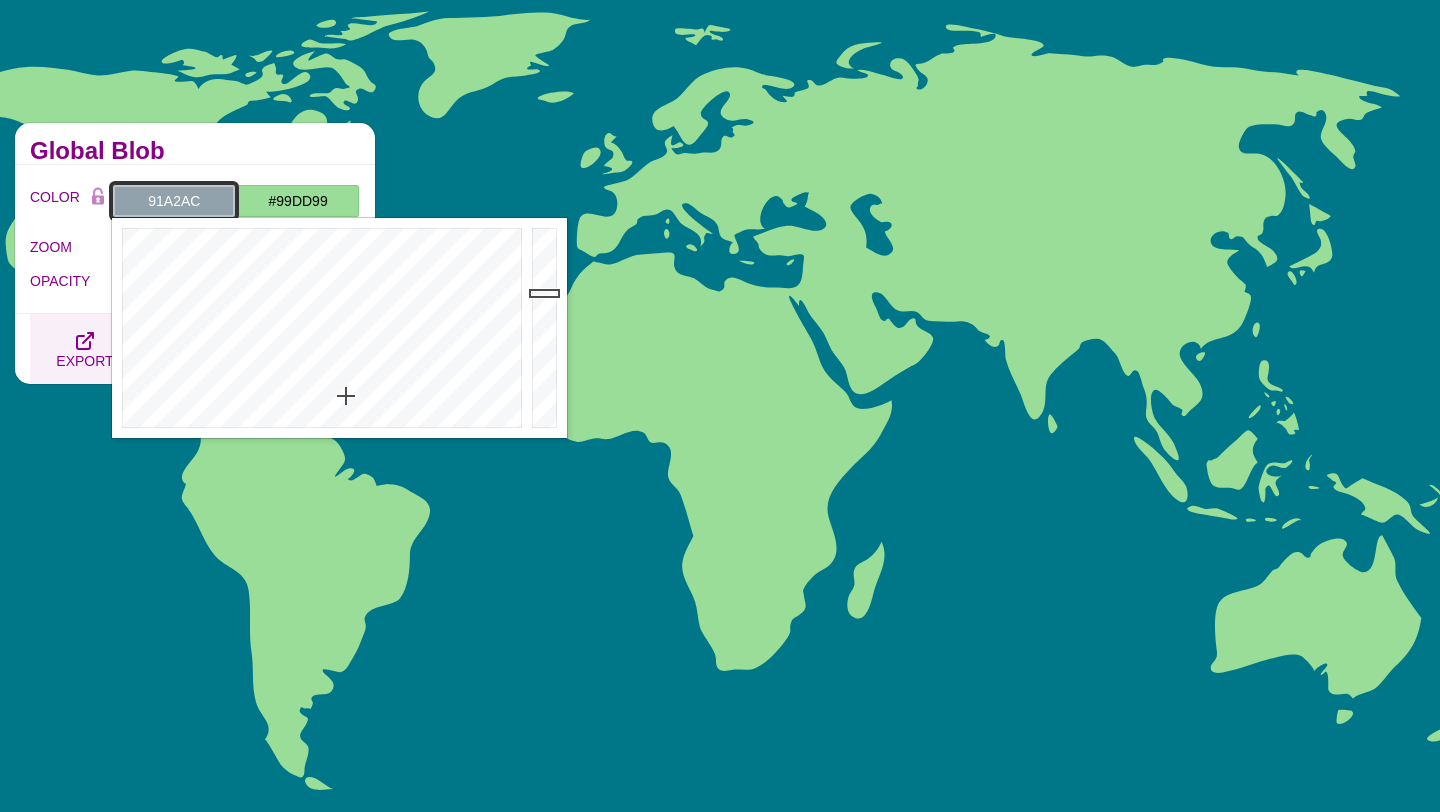 type on "91A2AC" 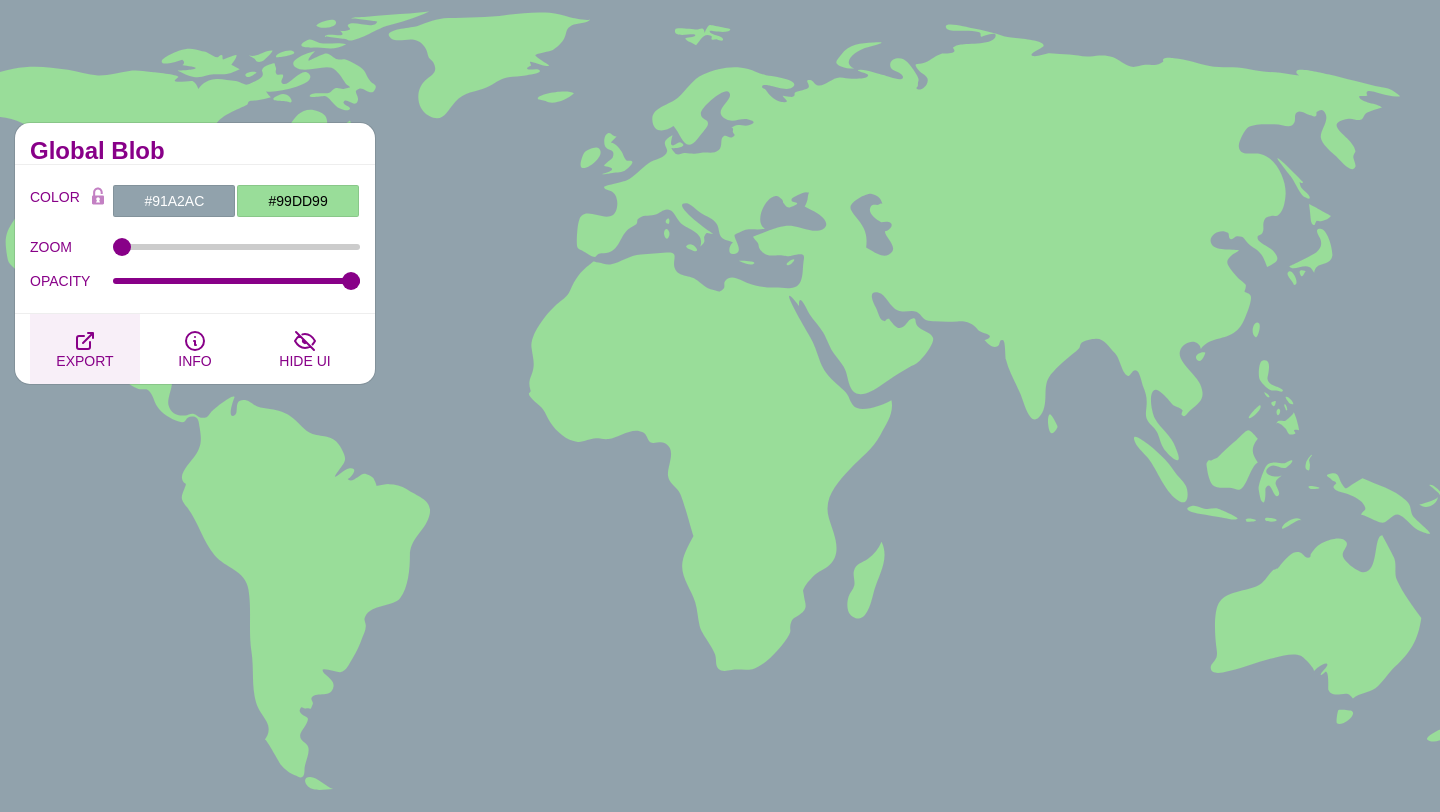 click on "EXPORT" at bounding box center [85, 349] 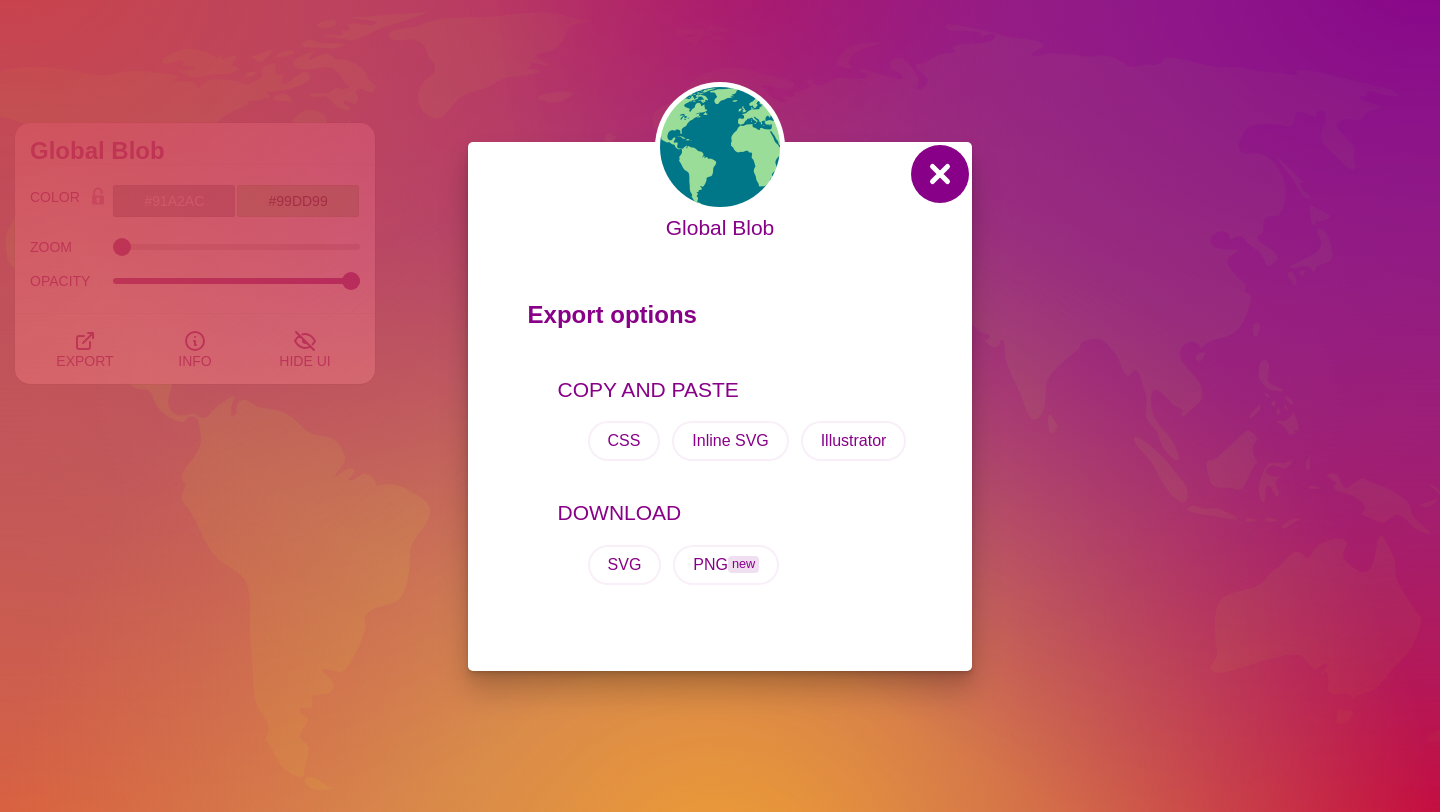 click at bounding box center [940, 174] 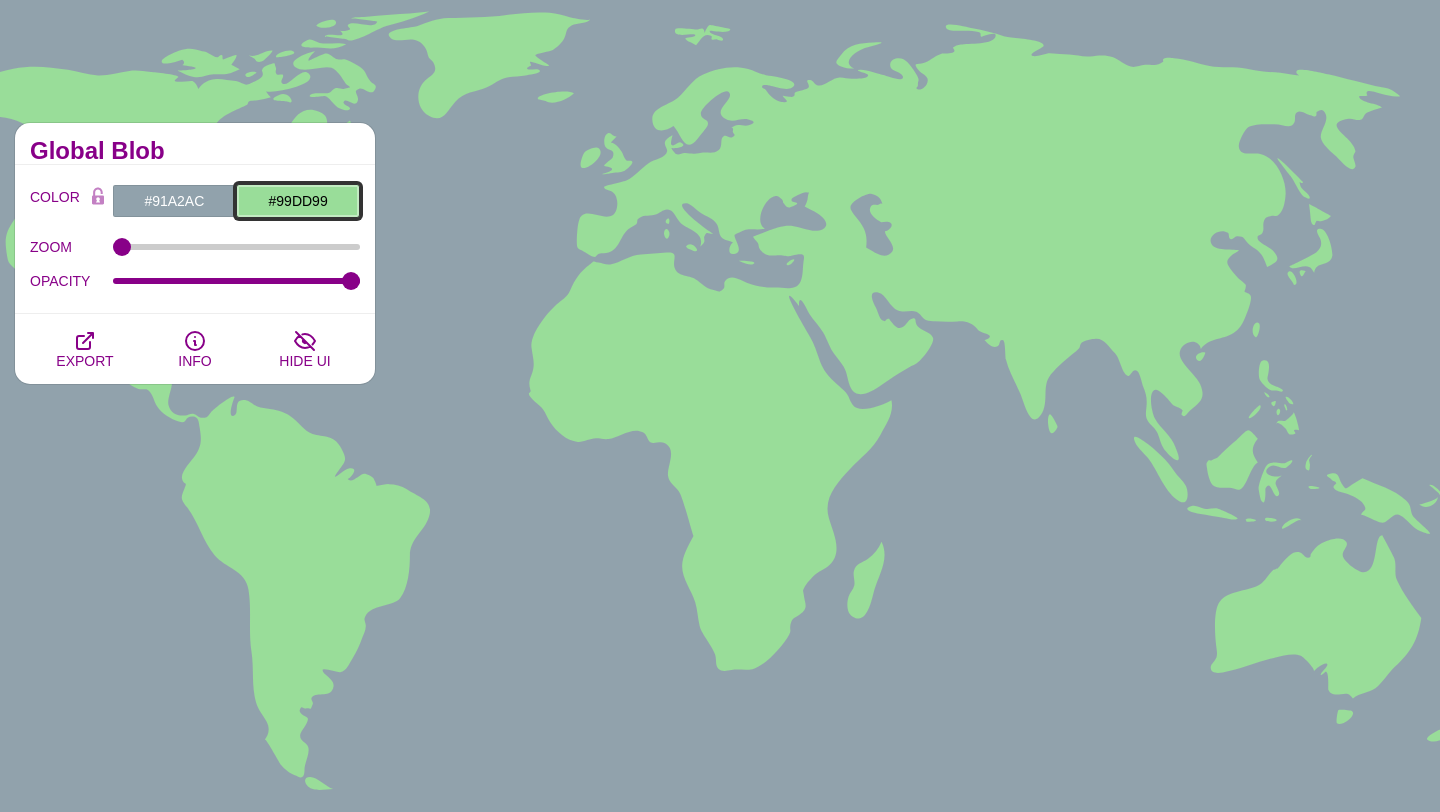 click on "#99DD99" at bounding box center (298, 201) 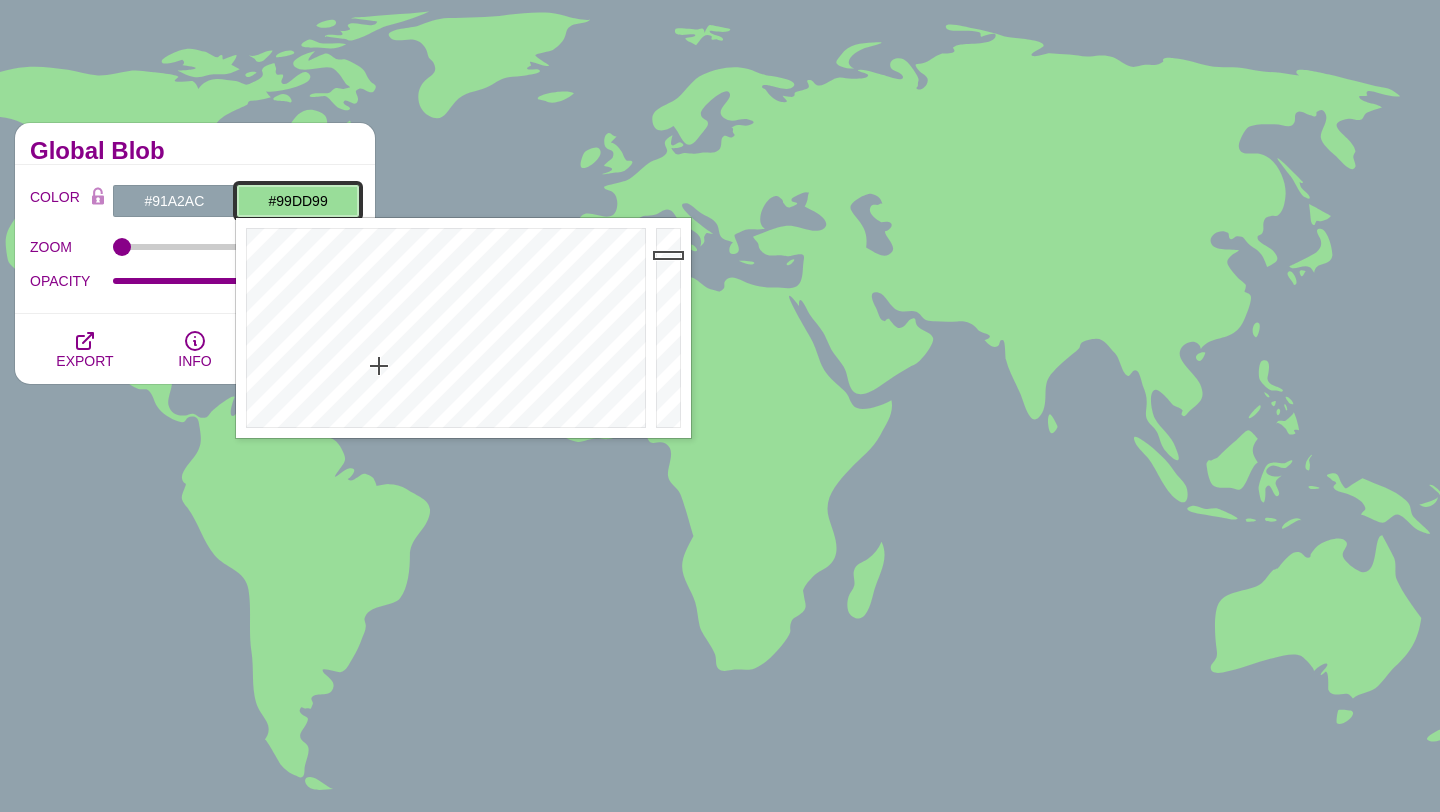 click on "#99DD99" at bounding box center [298, 201] 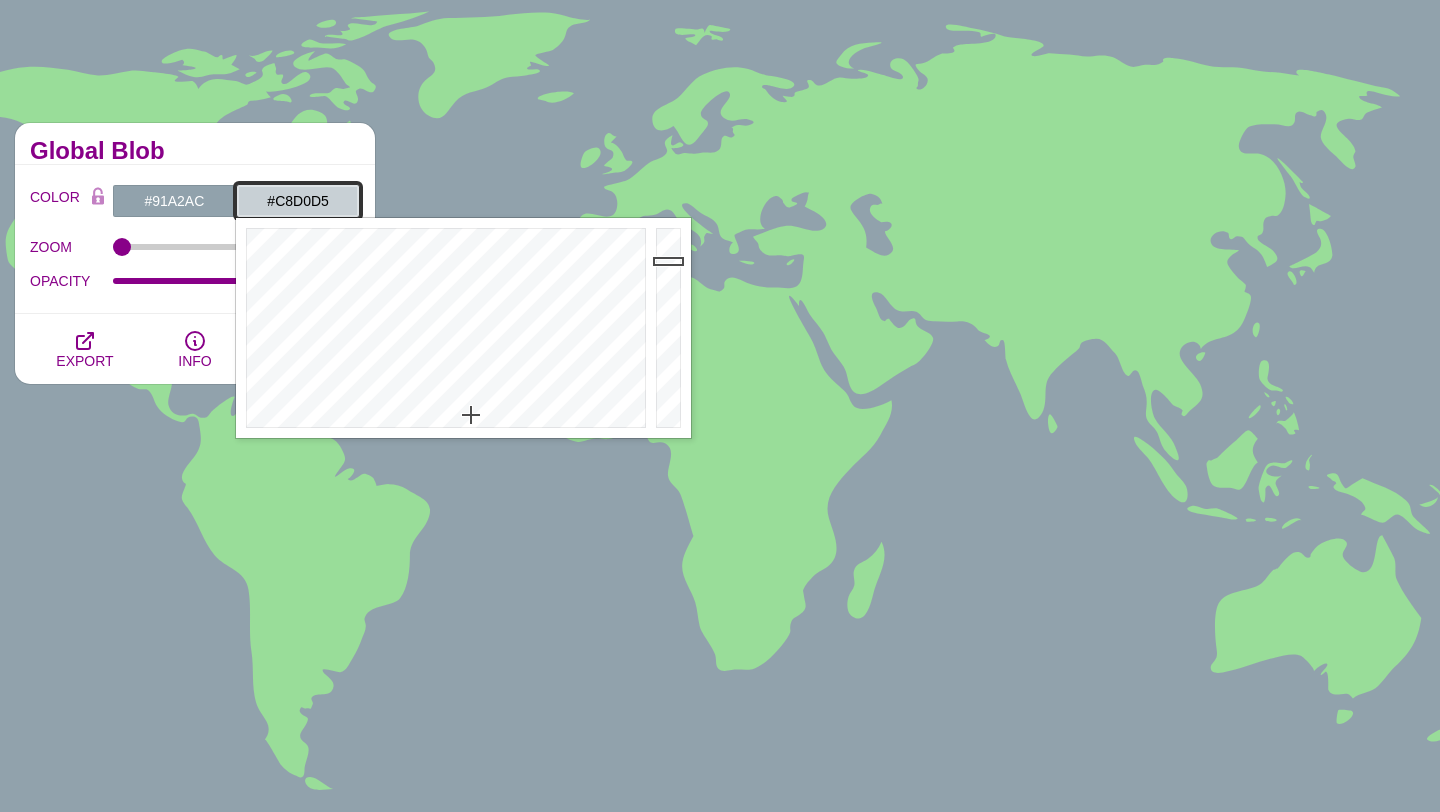 type on "#C8D0D5" 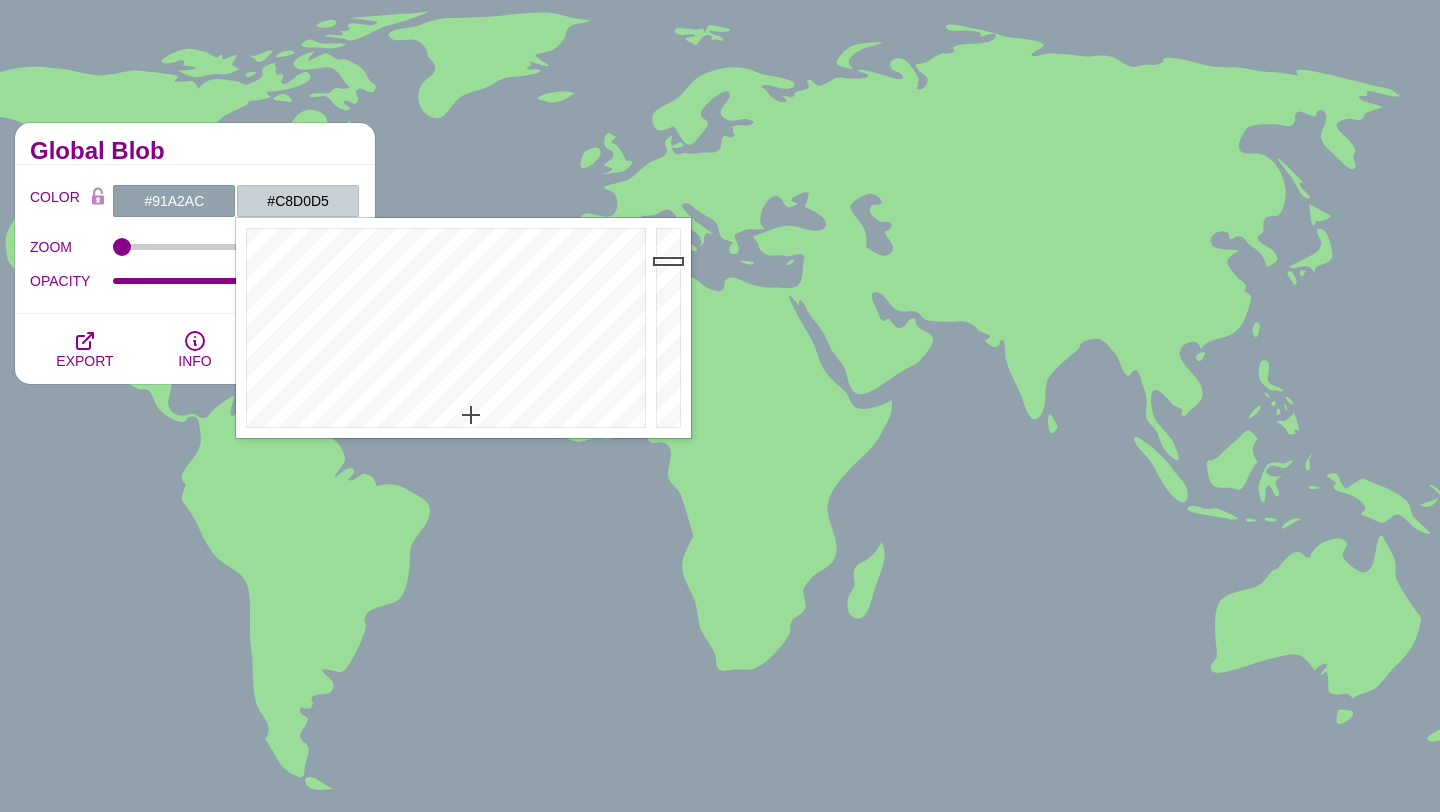 click on "Global Blob" at bounding box center [195, 151] 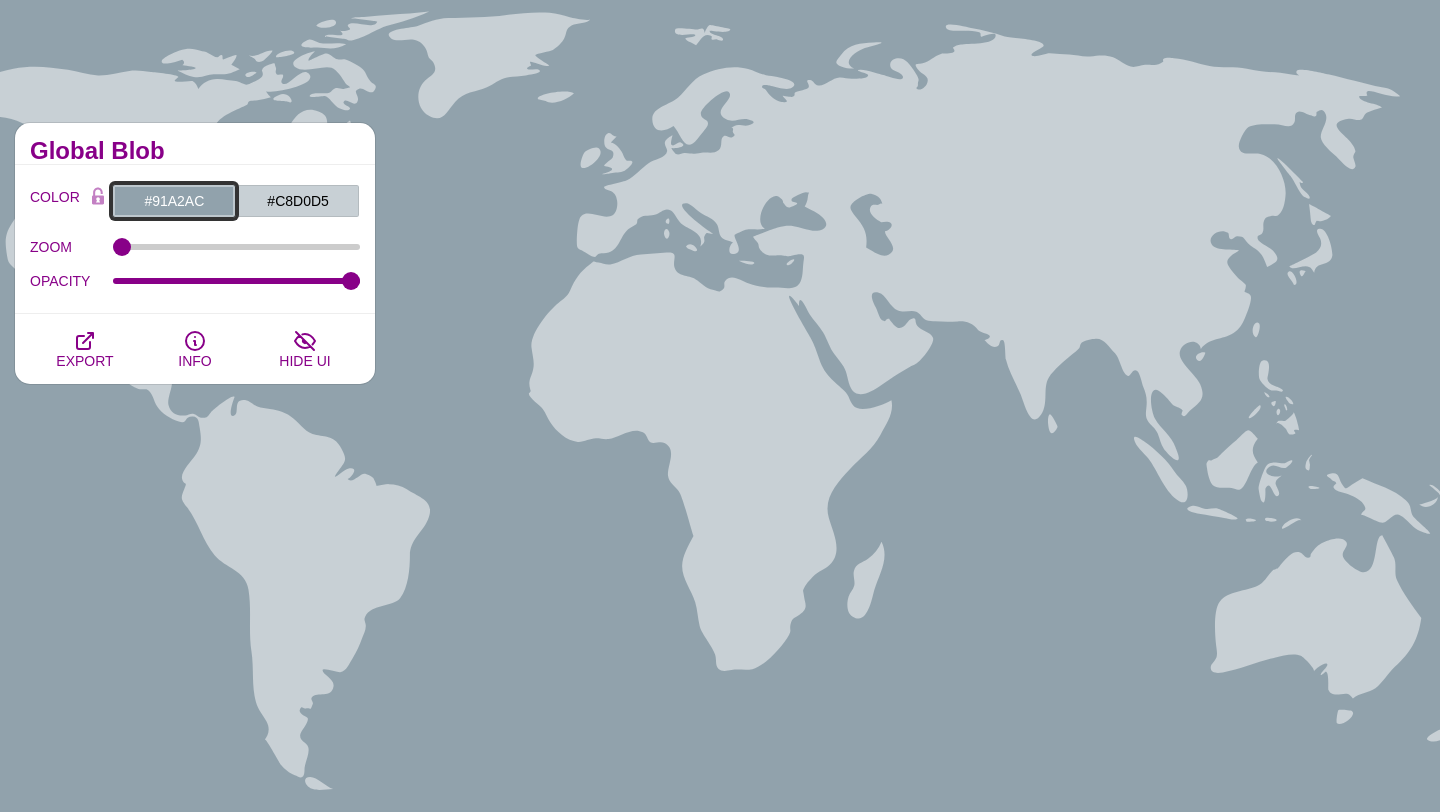 click on "#91A2AC" at bounding box center (174, 201) 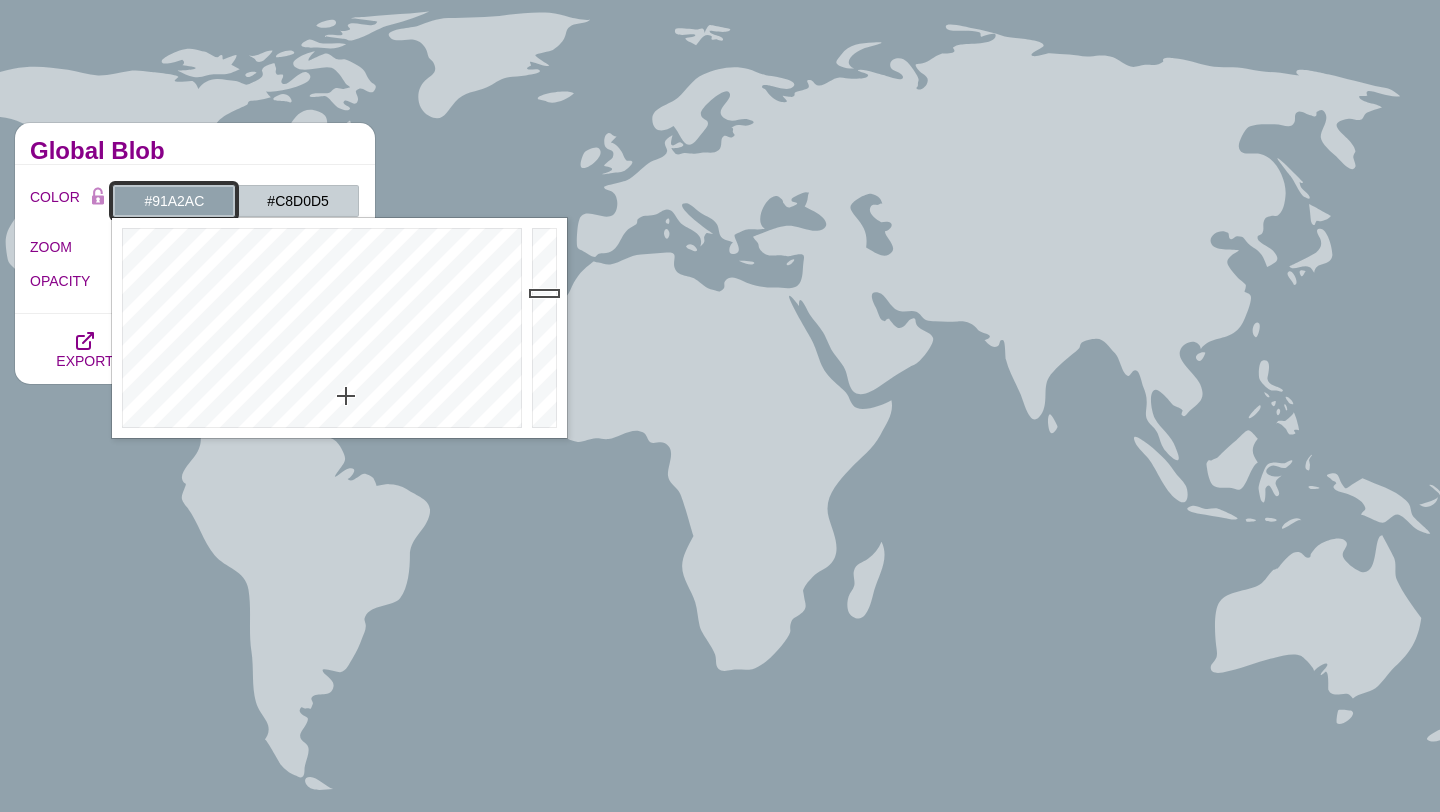 click on "#91A2AC" at bounding box center (174, 201) 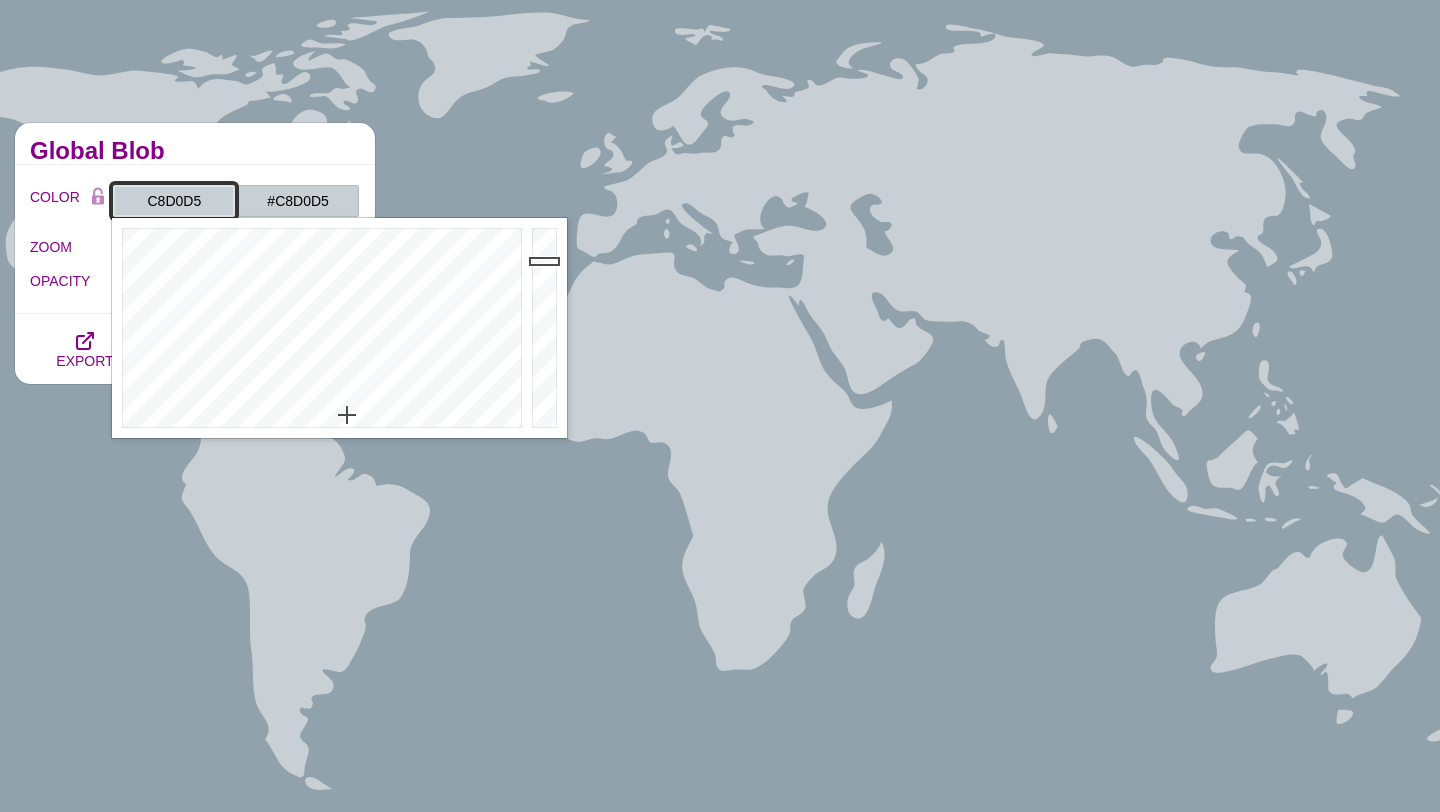 type on "C8D0D5" 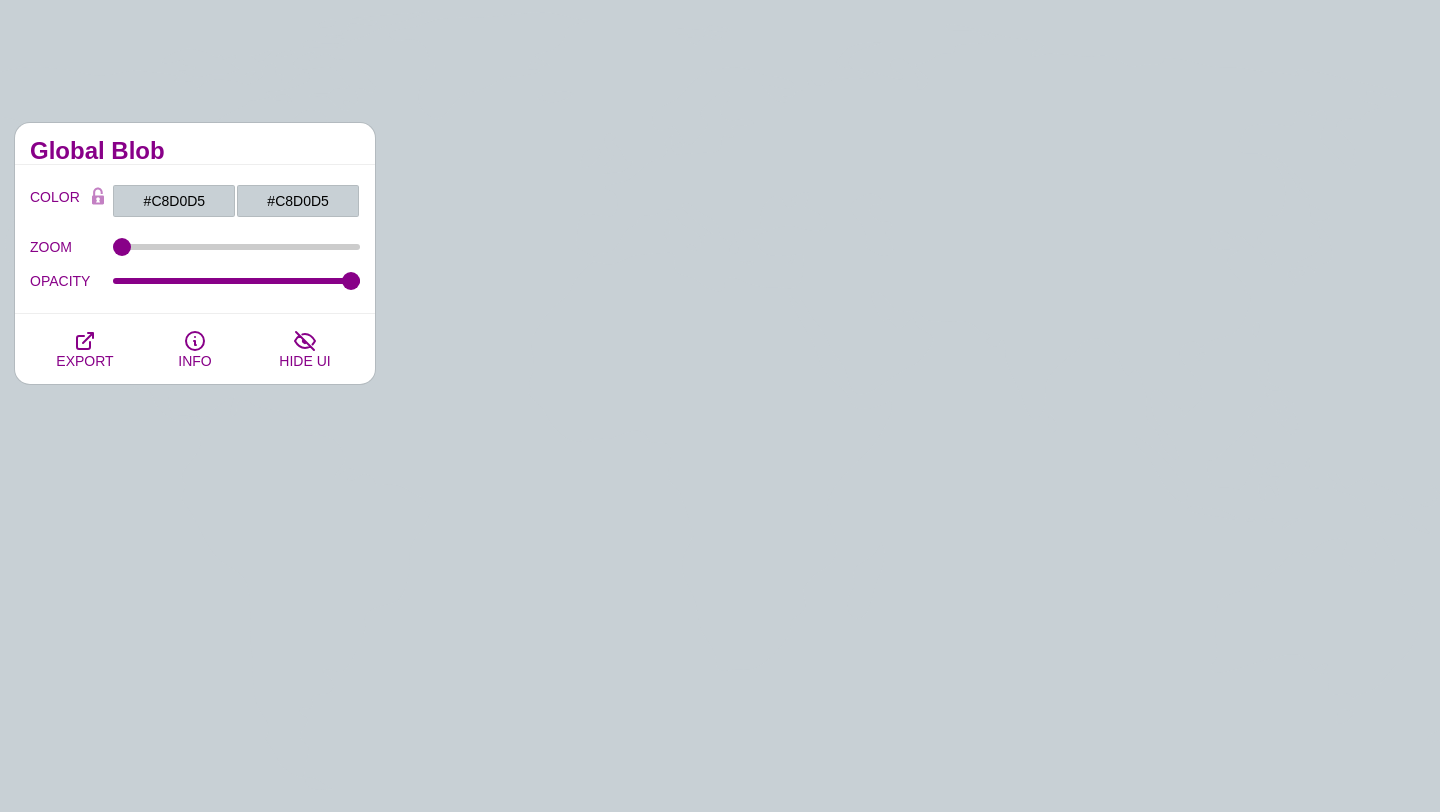 click on "COLOR
#C8D0D5 #C8D0D5 #000000
#444444 #555555 #666666
#777777 #888888 #999999
BLEND < LCH MODE >
VARIETY < GRAY TONES >
MODIFY < FLIP >
ZOOM
OPACITY
SCALE
SCALE
SCALE" at bounding box center [195, 239] 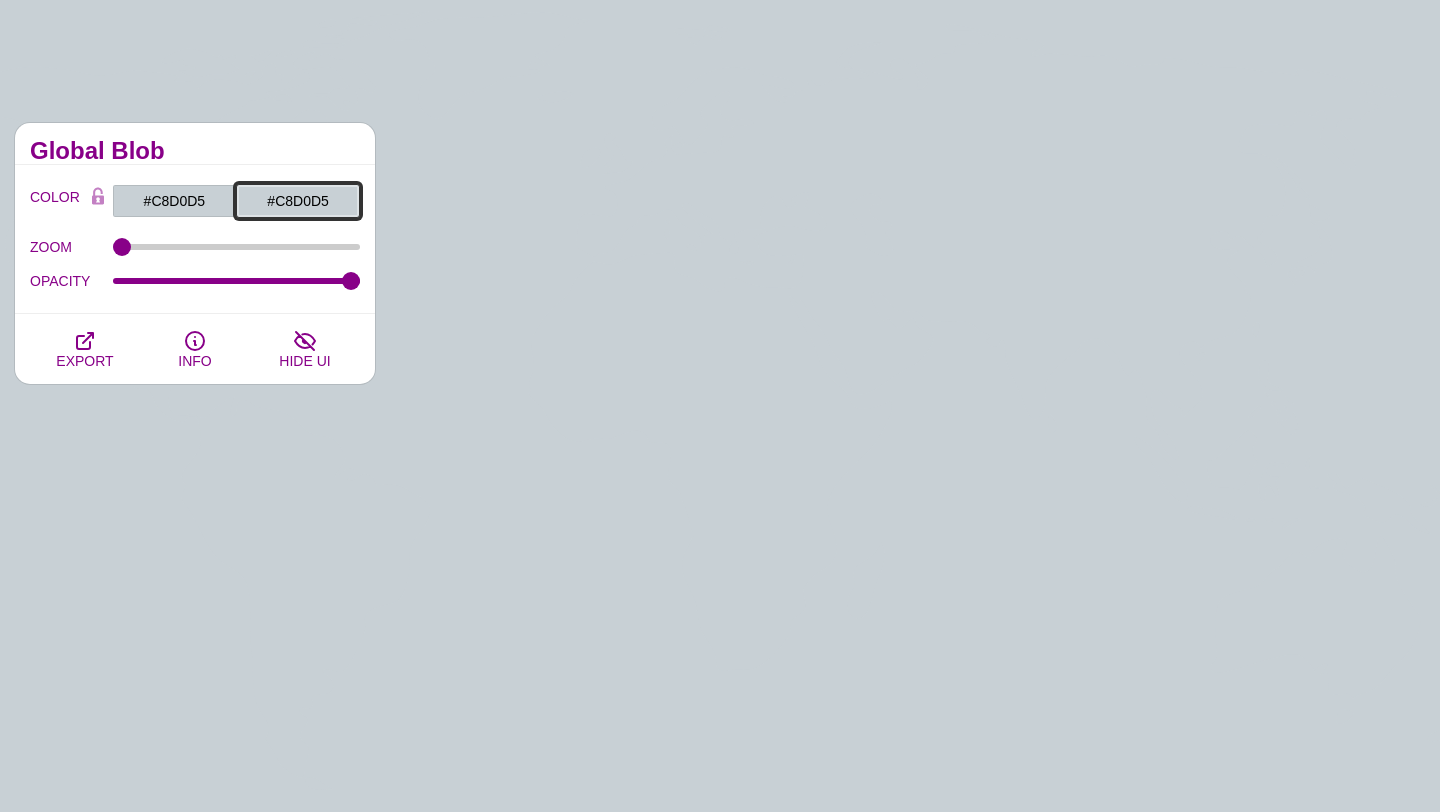click on "#C8D0D5" at bounding box center (298, 201) 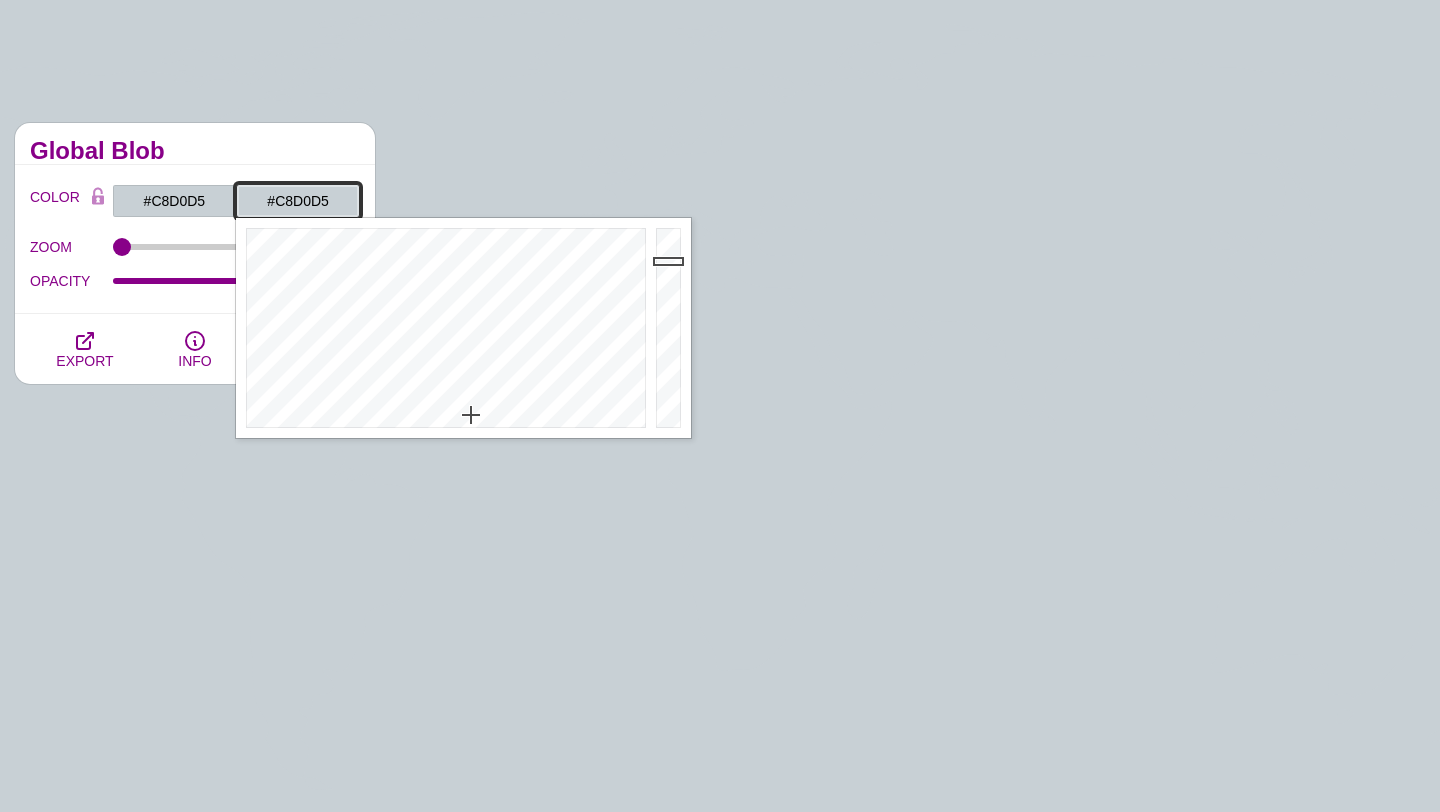 click on "#C8D0D5" at bounding box center [298, 201] 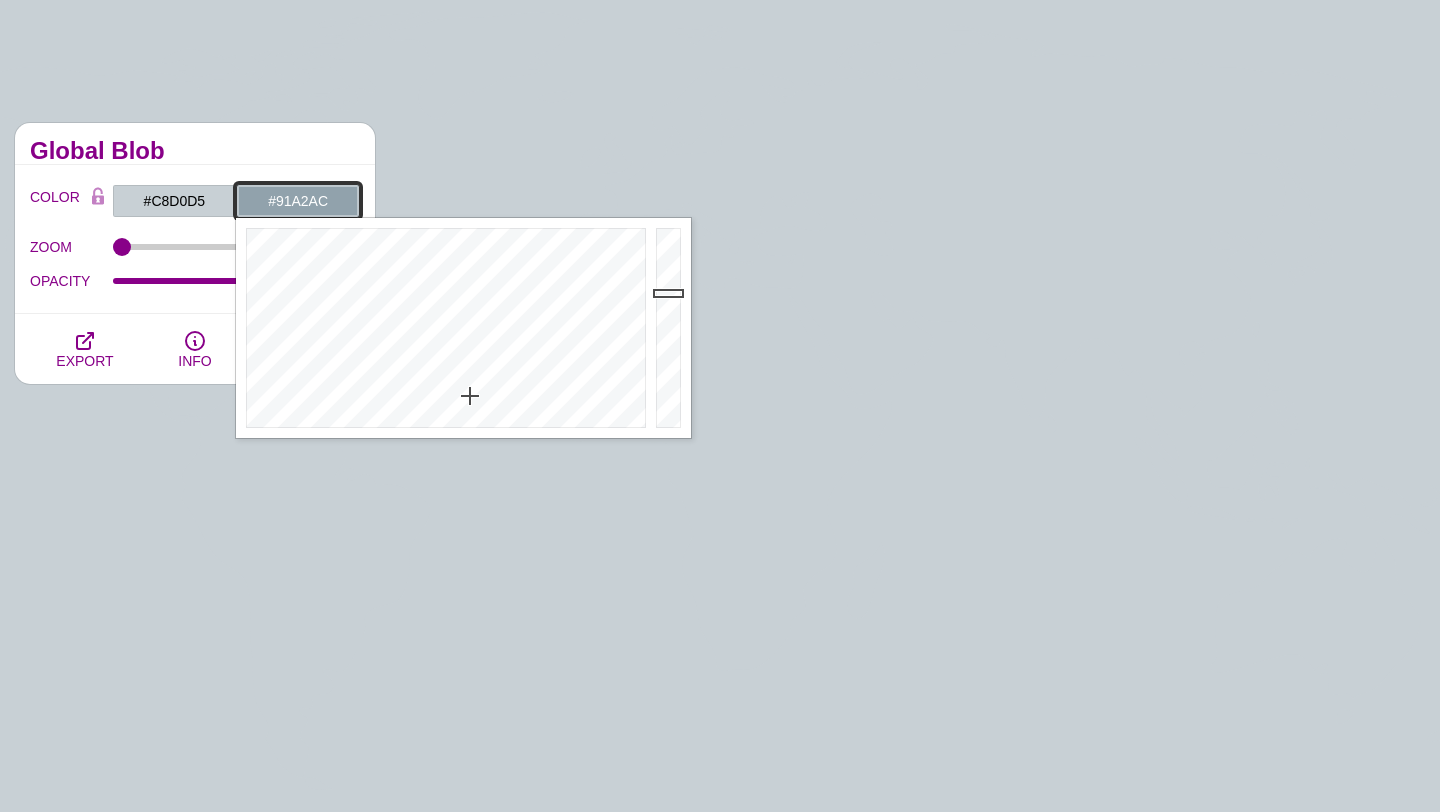 type on "#91A2AC" 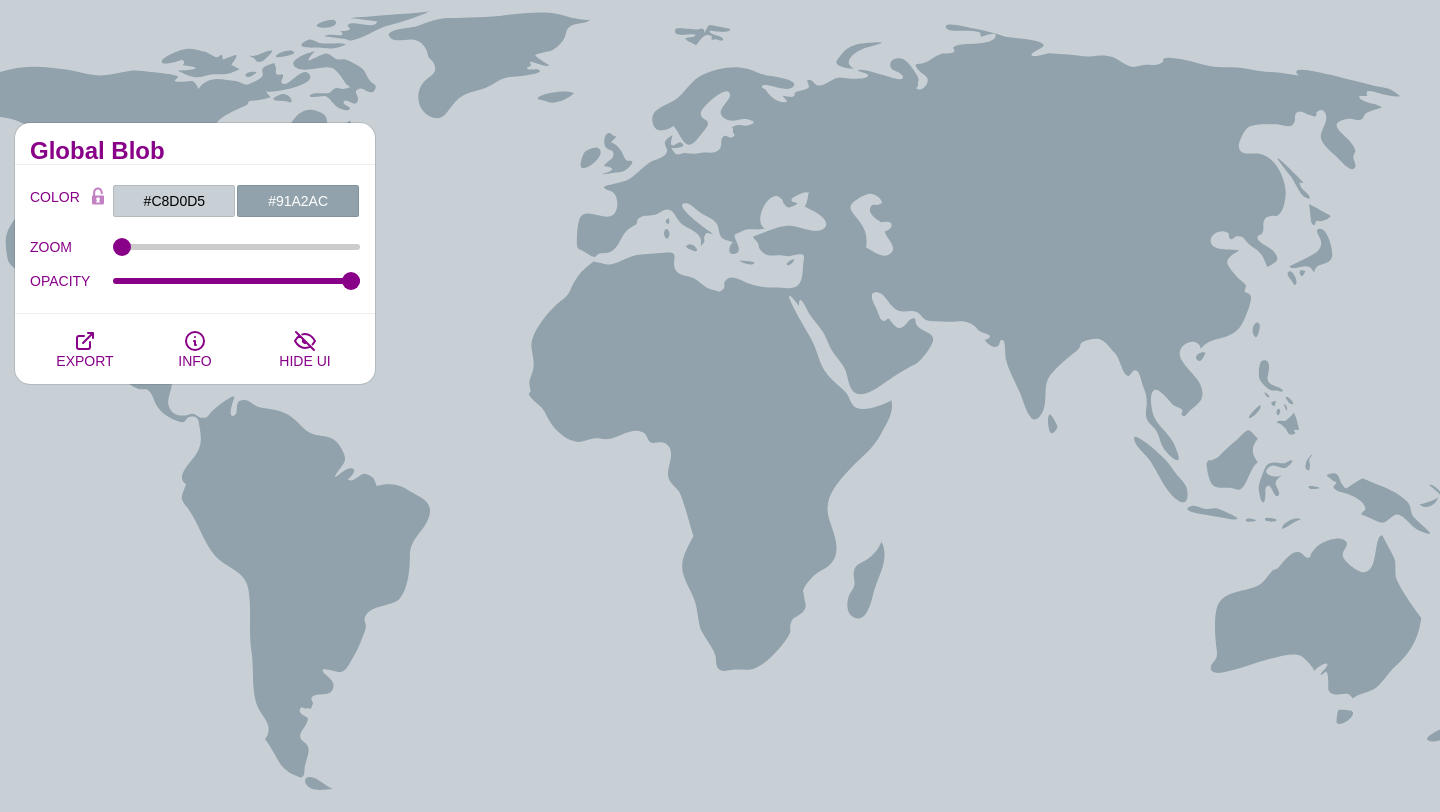 click on "Global Blob" at bounding box center [195, 151] 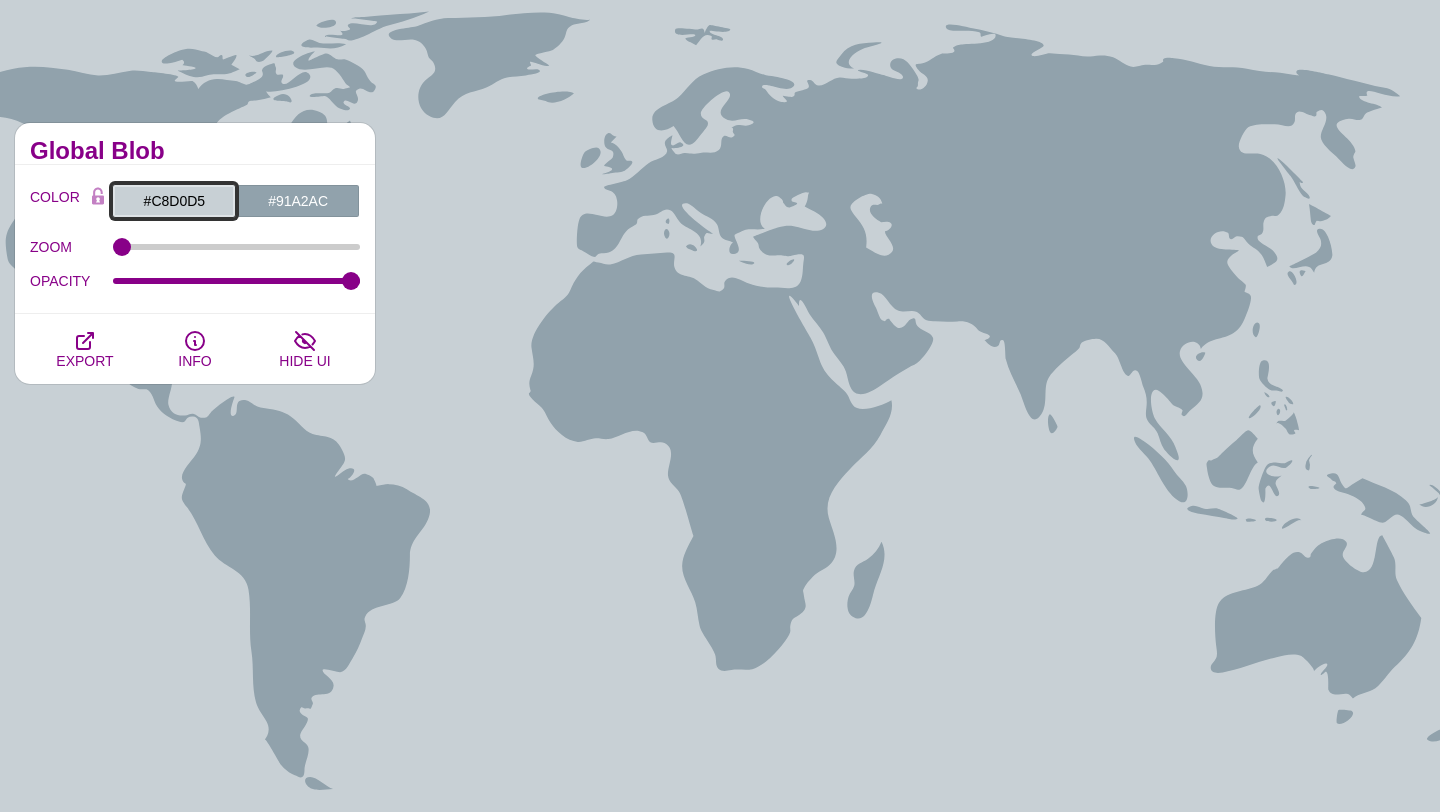click on "#C8D0D5" at bounding box center [174, 201] 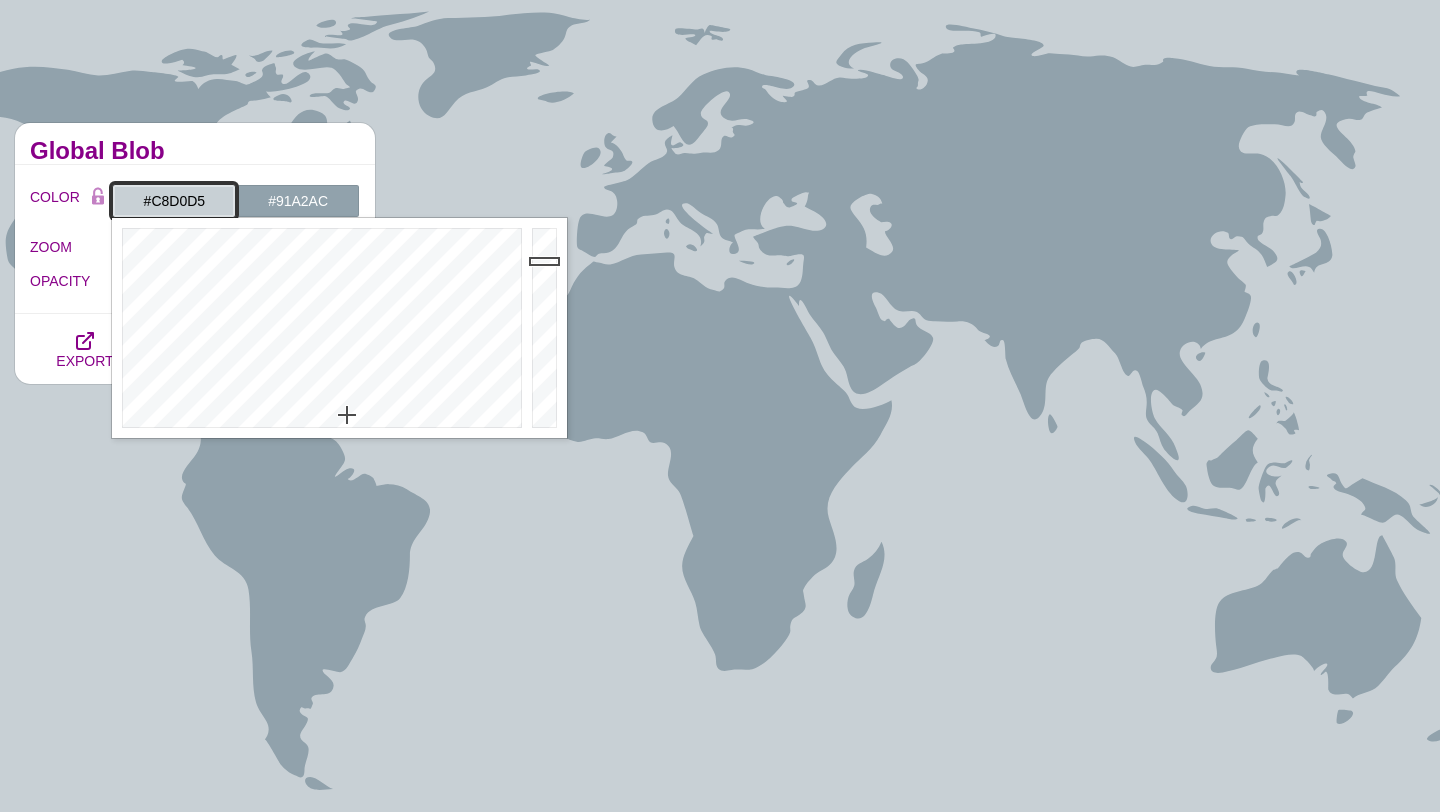 click on "#C8D0D5" at bounding box center [174, 201] 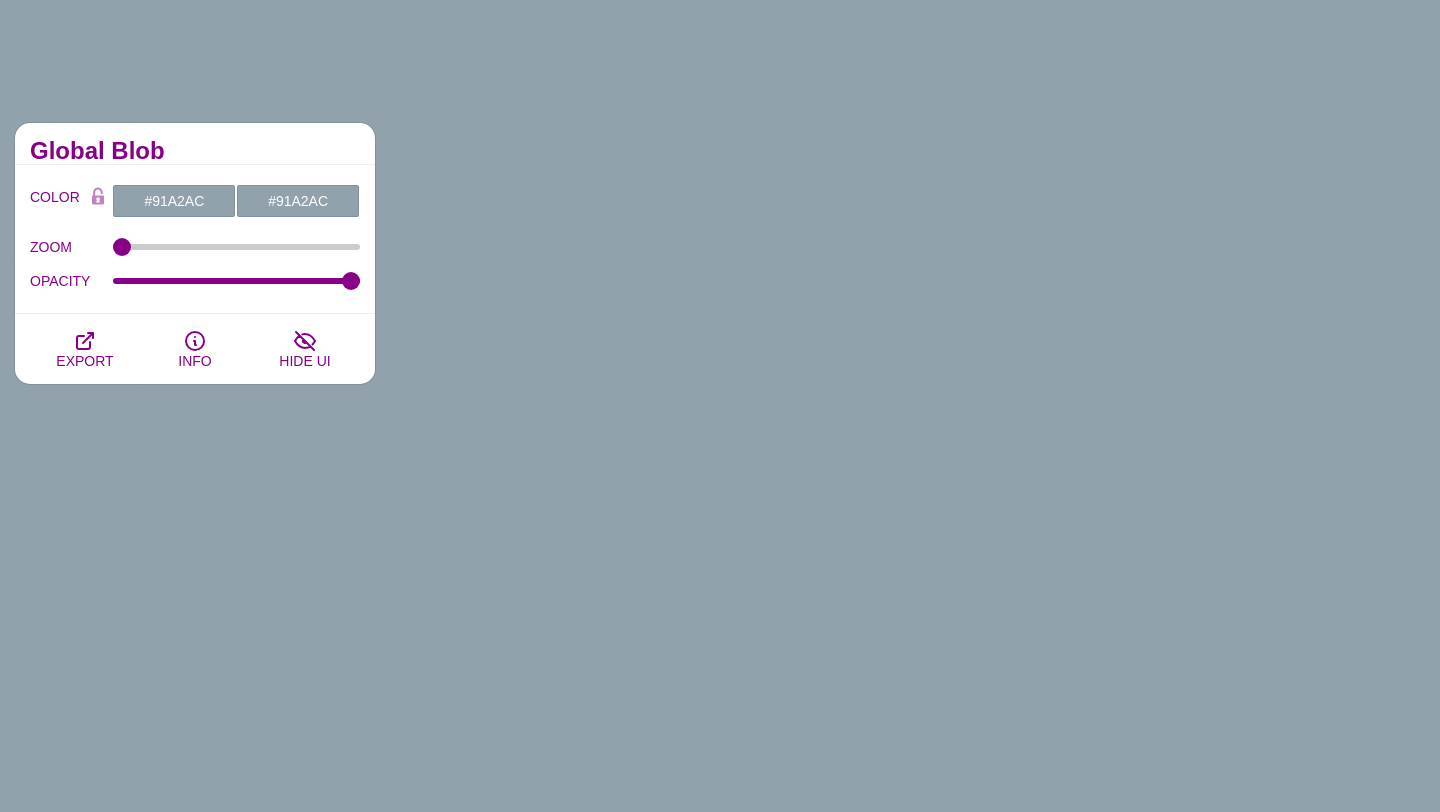 click on "COLOR
#91A2AC #91A2AC #000000
#444444 #555555 #666666
#777777 #888888 #999999
BLEND < LCH MODE >
VARIETY < GRAY TONES >
MODIFY < FLIP >
ZOOM
OPACITY
SCALE
SCALE
SCALE" at bounding box center [195, 239] 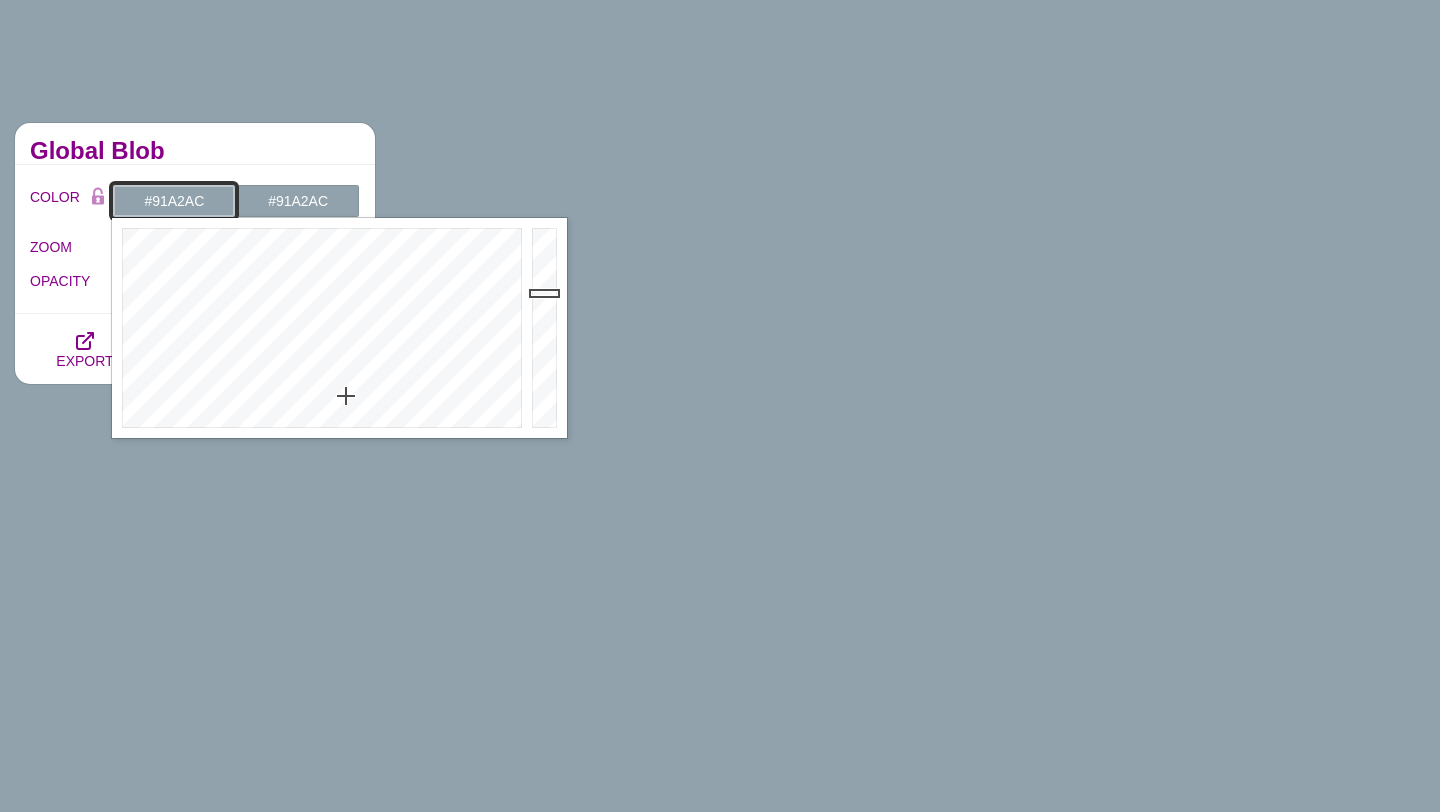 click on "#91A2AC" at bounding box center (174, 201) 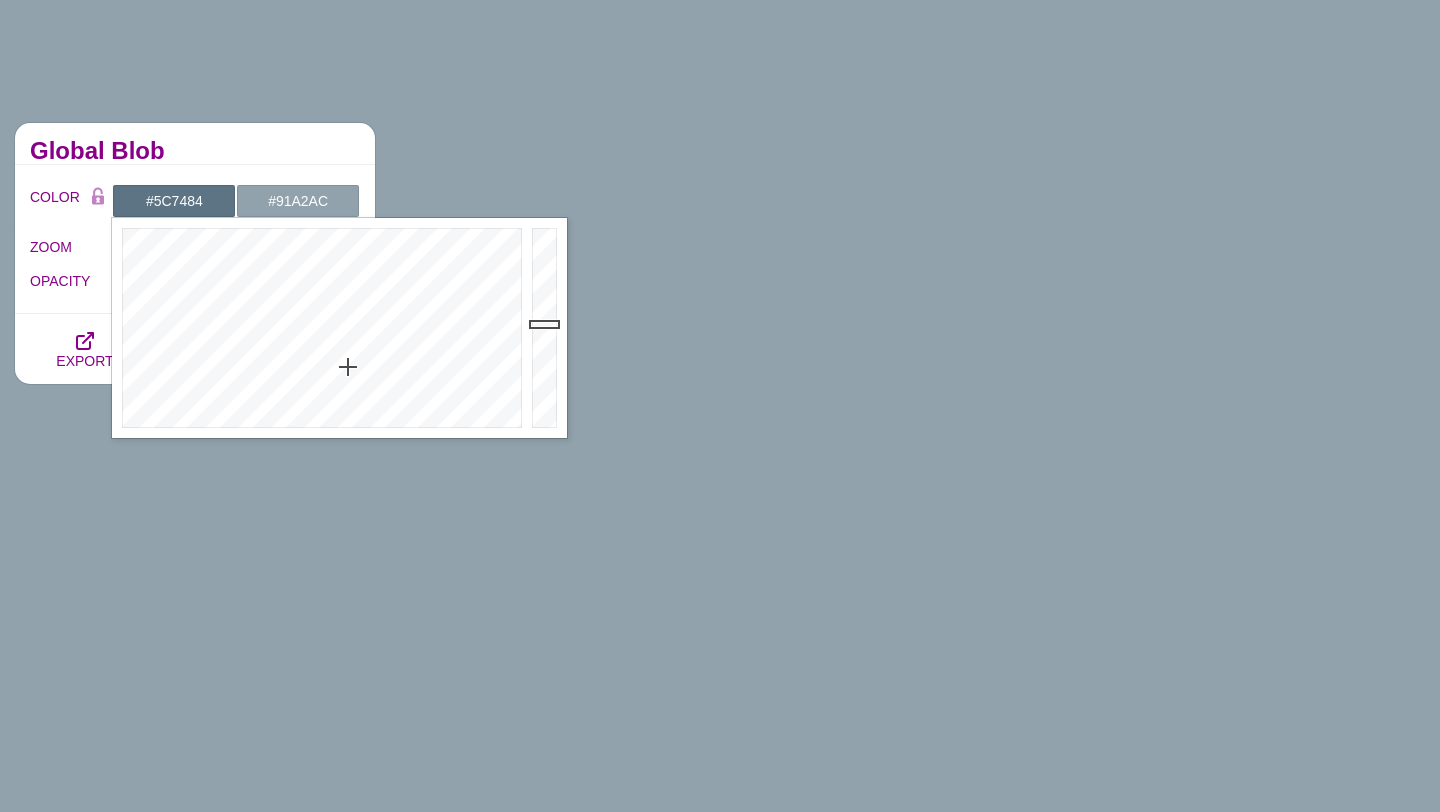 click on "Global Blob" at bounding box center (195, 151) 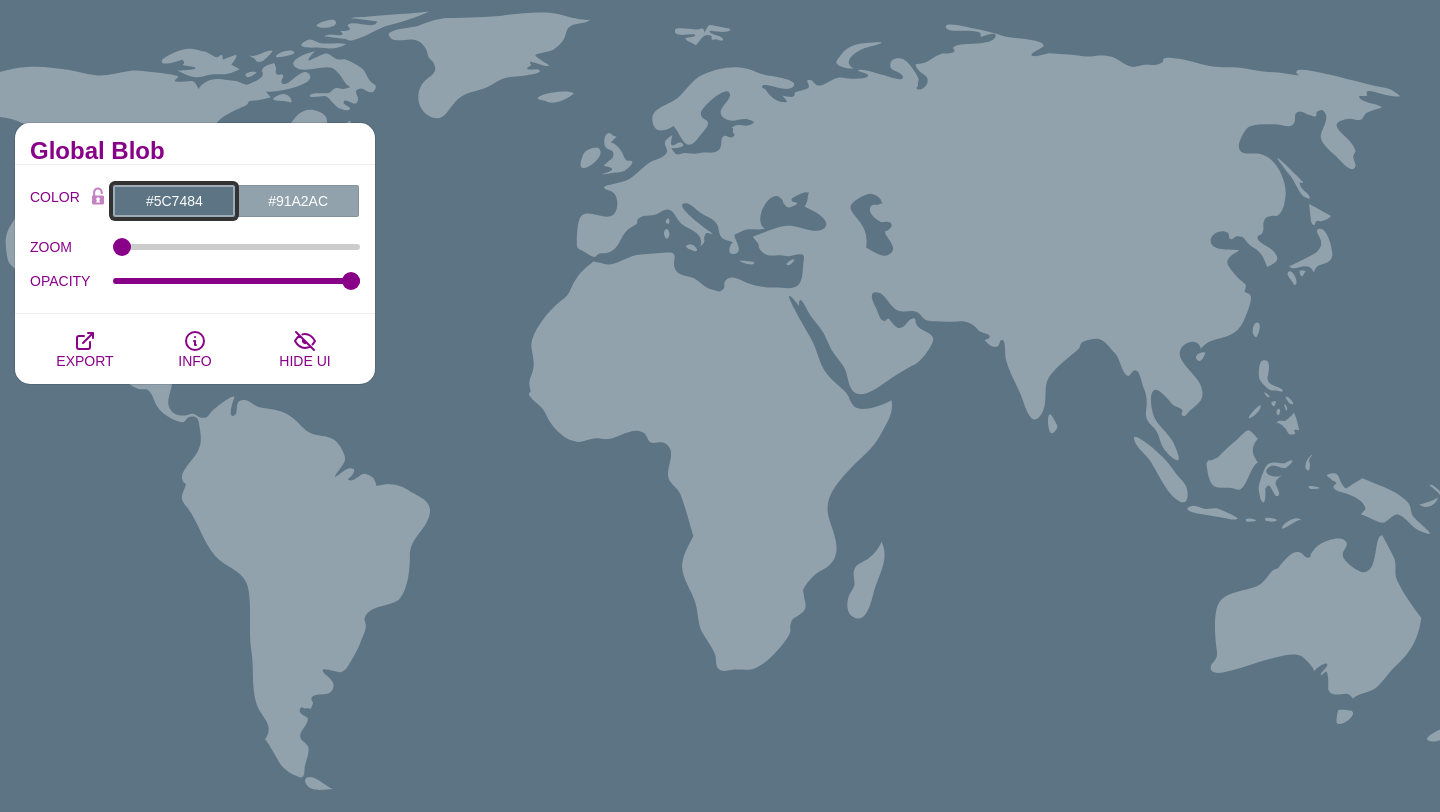 click on "#5C7484" at bounding box center (174, 201) 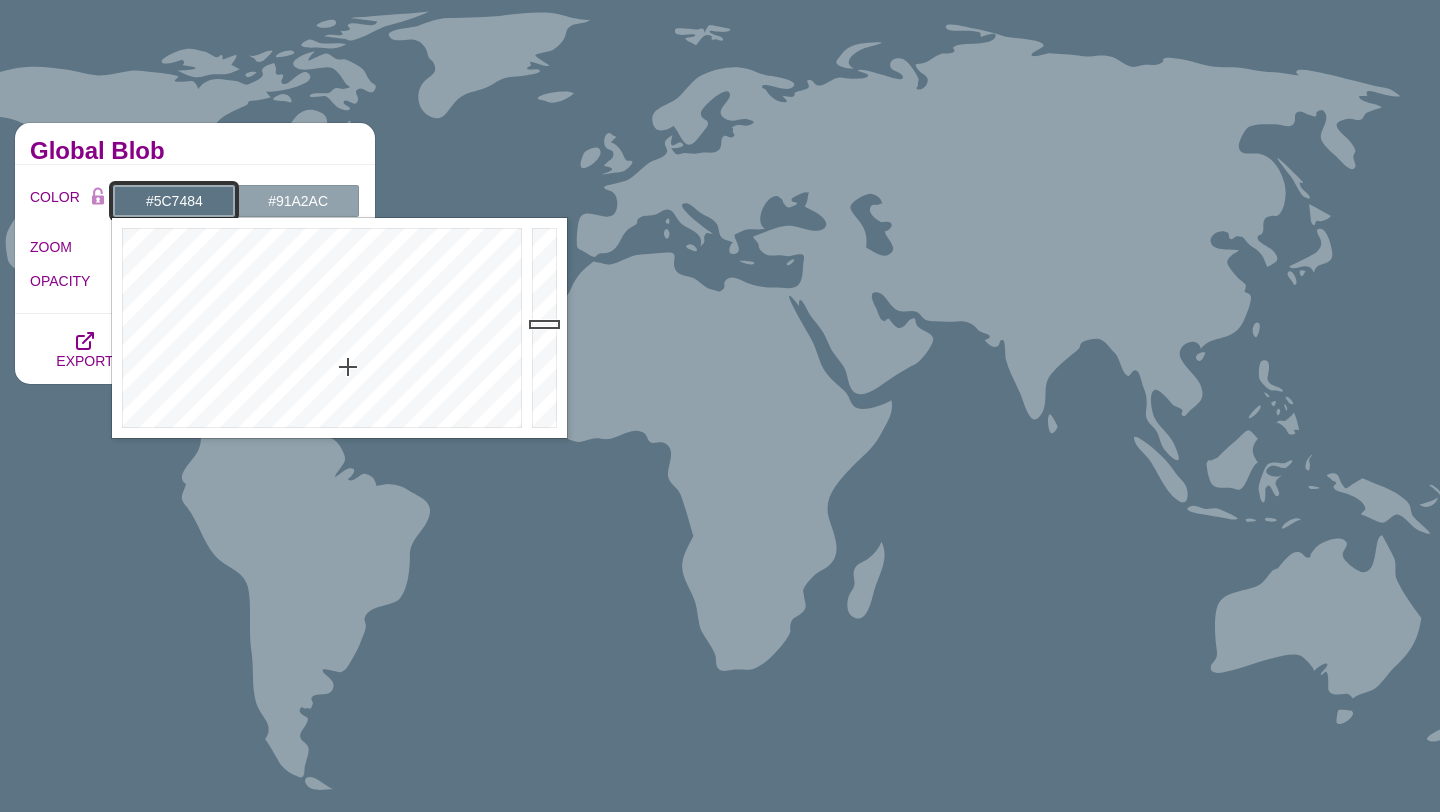 click on "#5C7484" at bounding box center (174, 201) 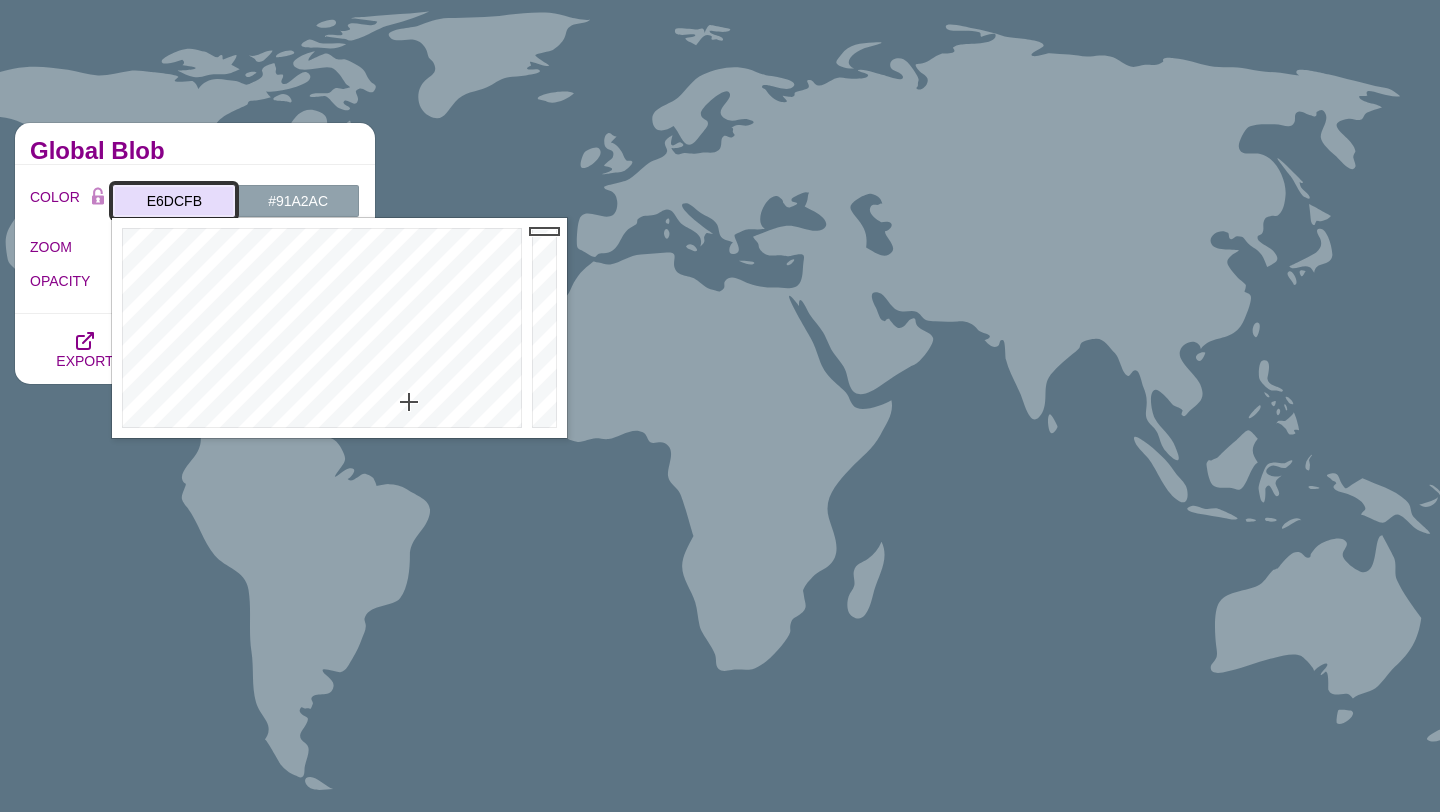 type on "E6DCFB" 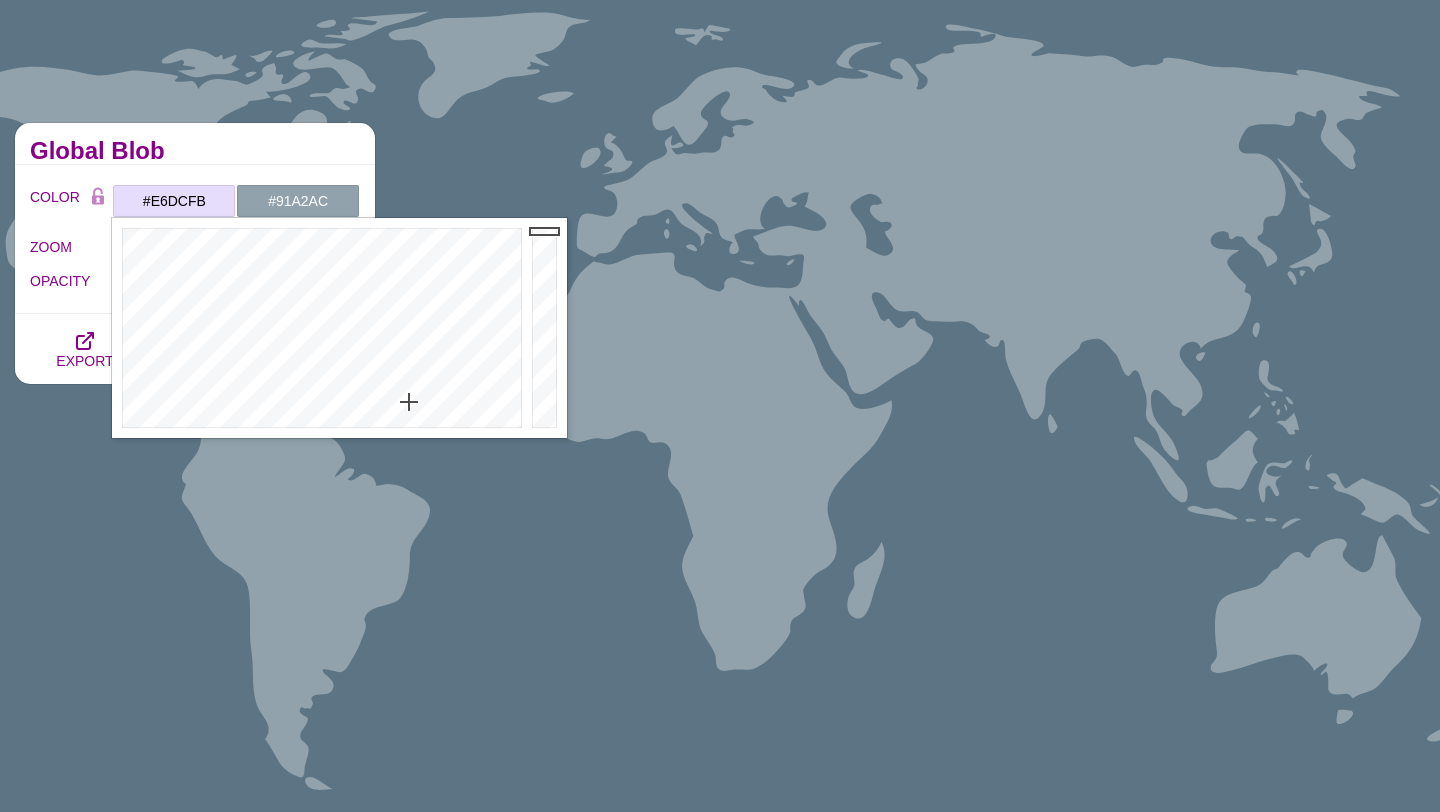 click on "Global Blob" at bounding box center [195, 144] 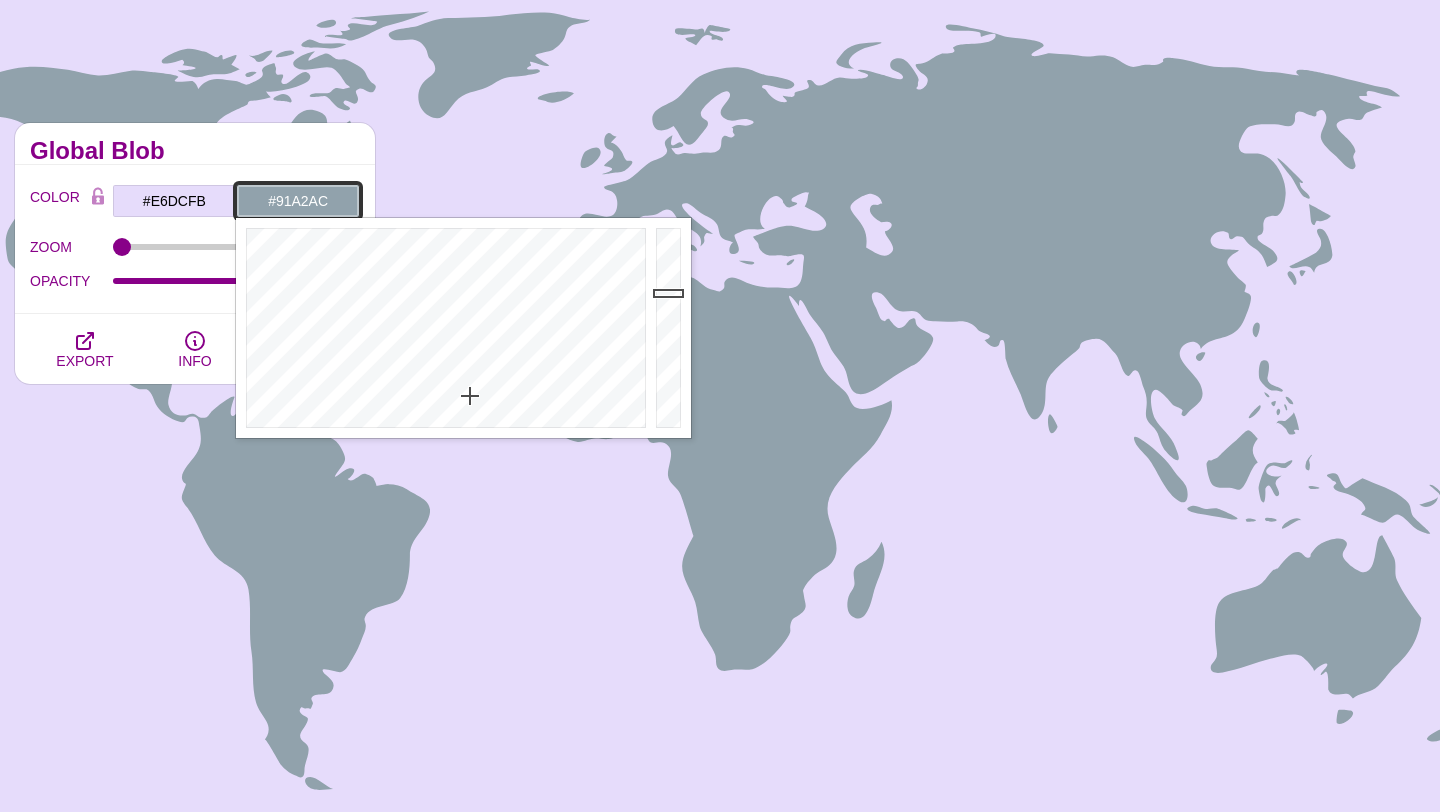 click on "#91A2AC" at bounding box center [298, 201] 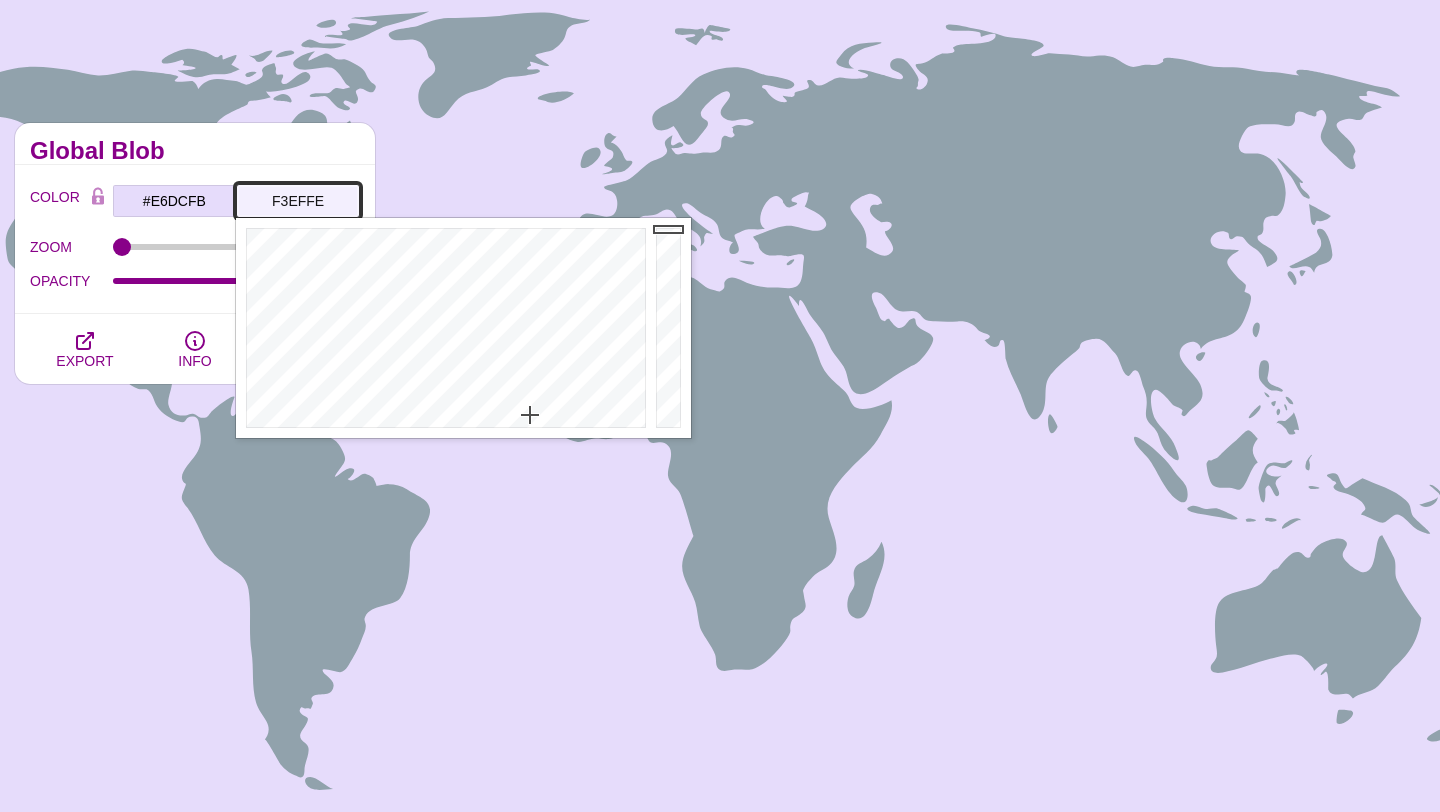 type on "F3EFFE" 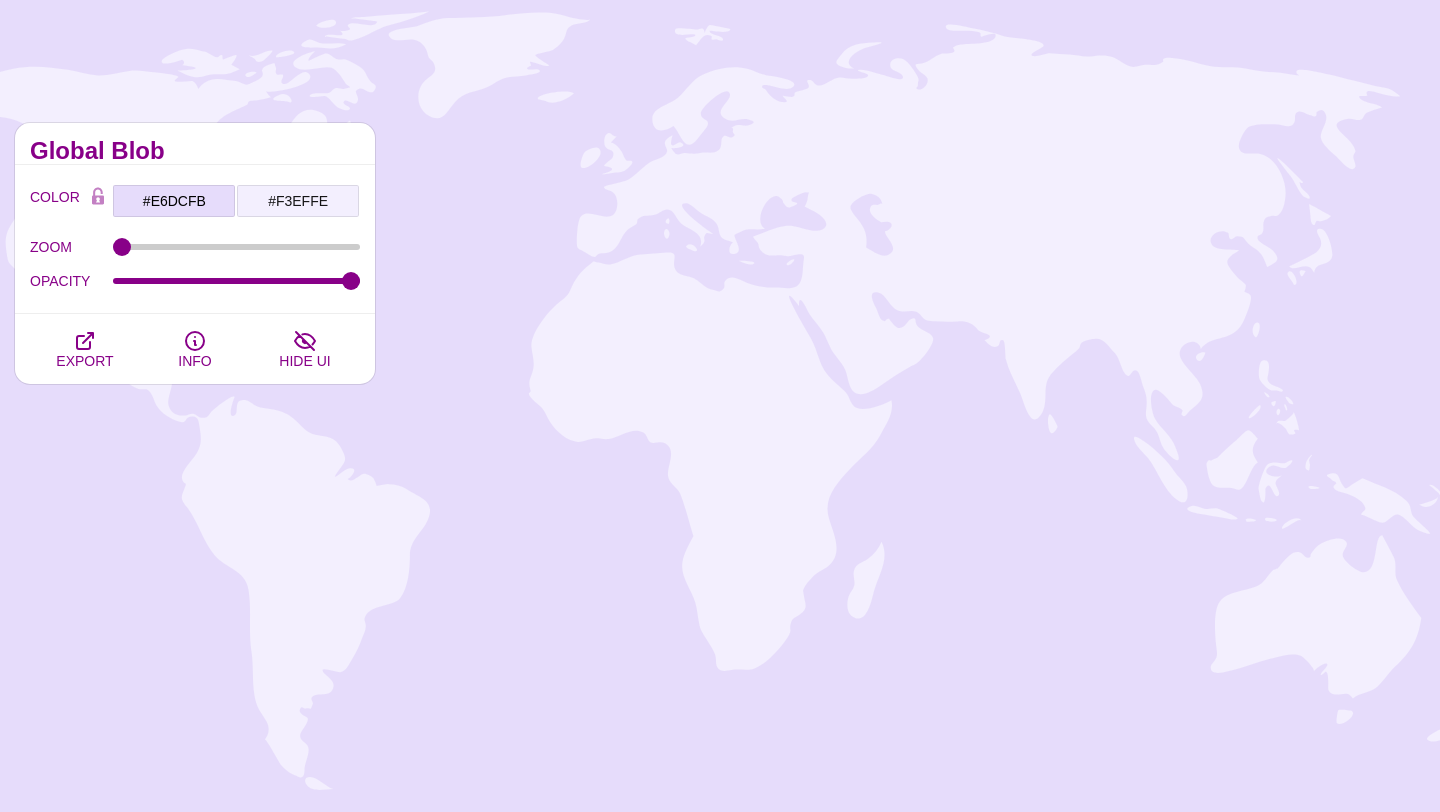 click on "Global Blob" at bounding box center [195, 151] 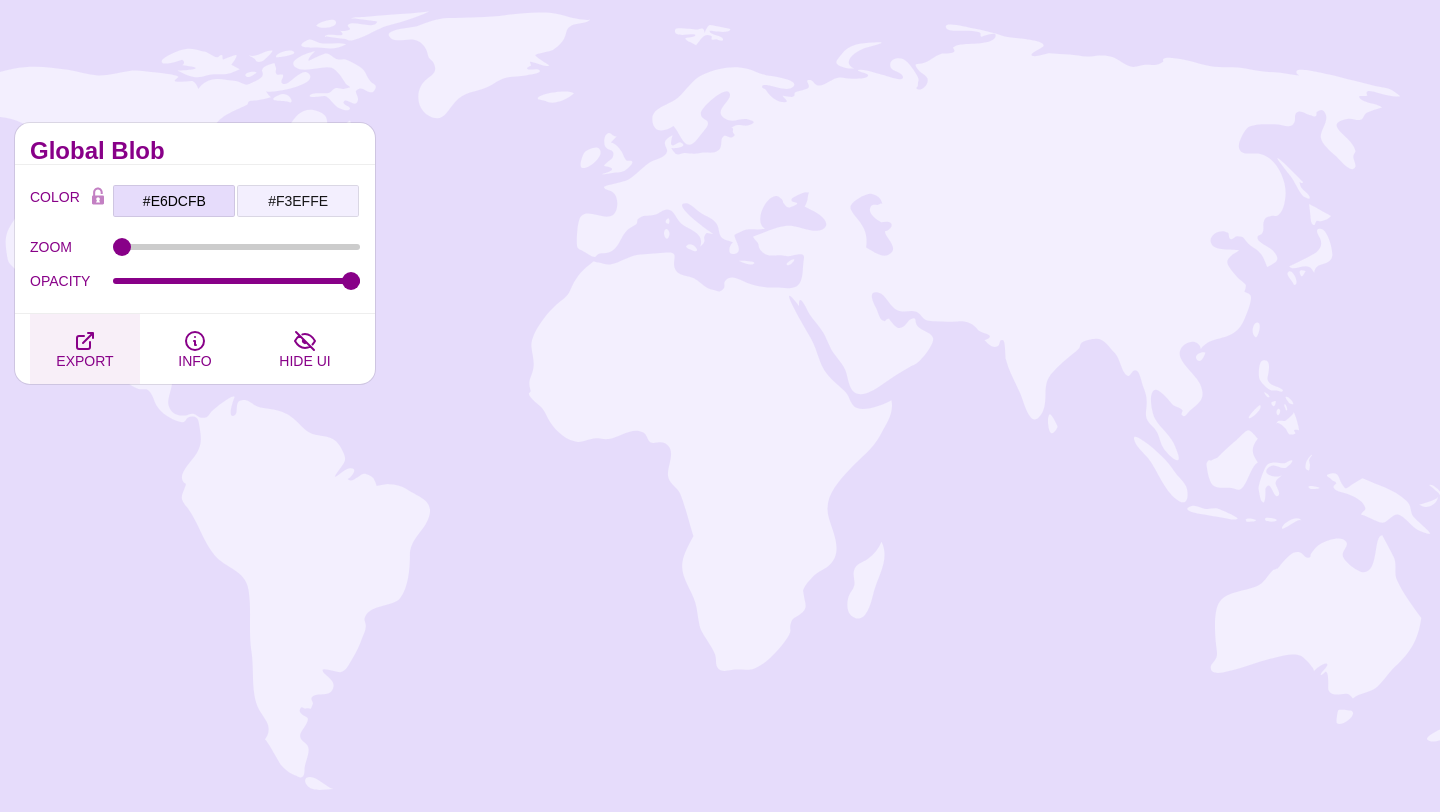 click on "EXPORT" at bounding box center (84, 361) 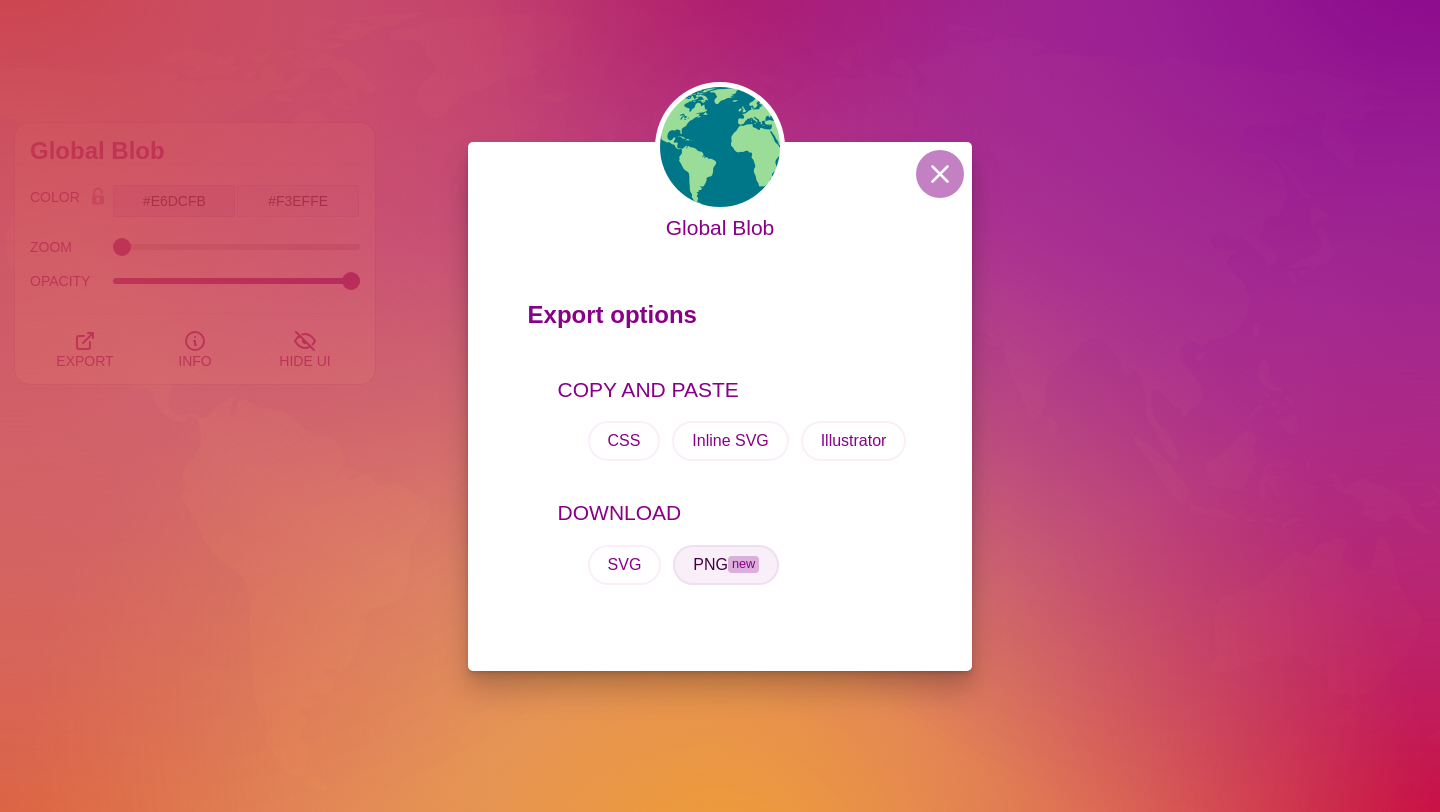 click on "PNG  new" at bounding box center (730, 441) 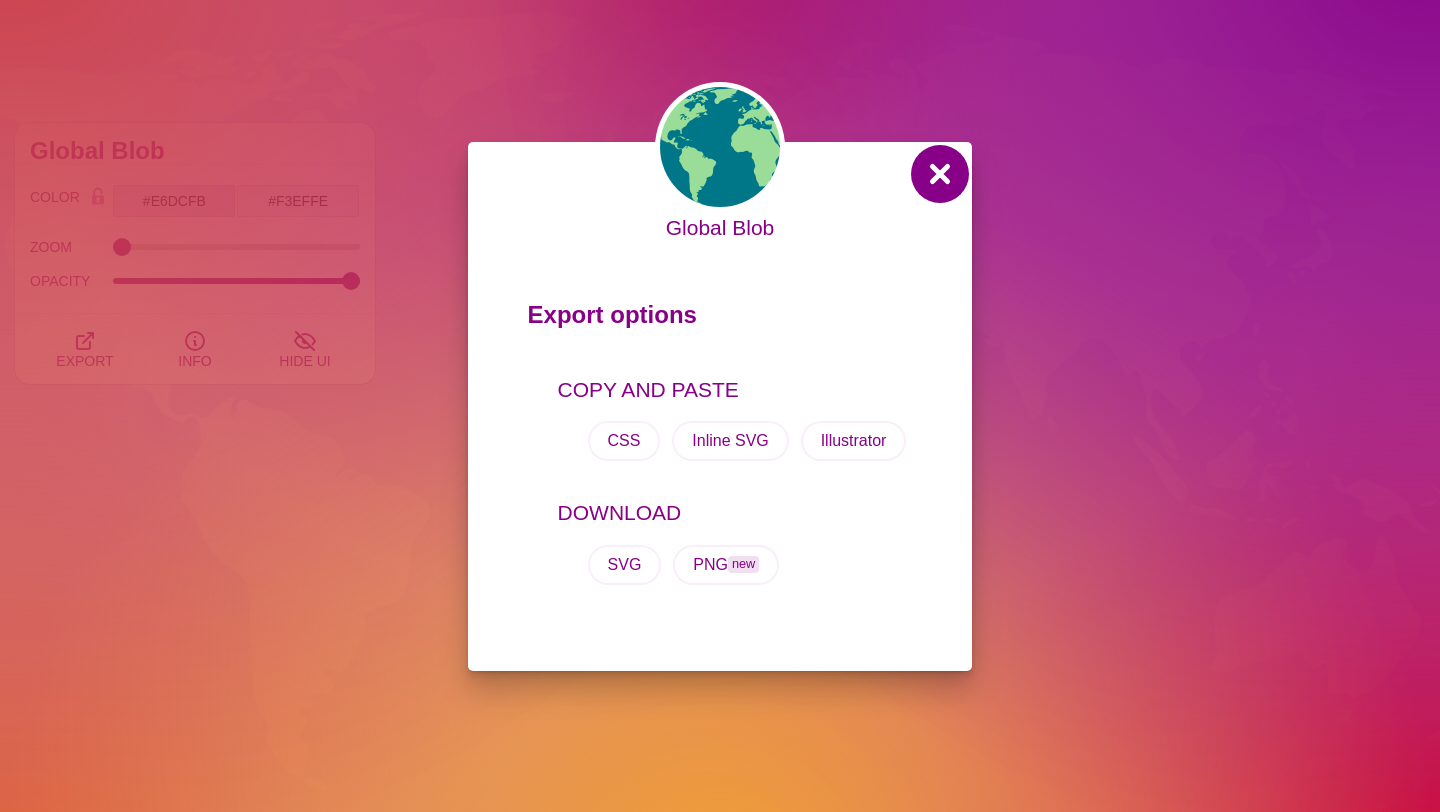 click at bounding box center [940, 174] 